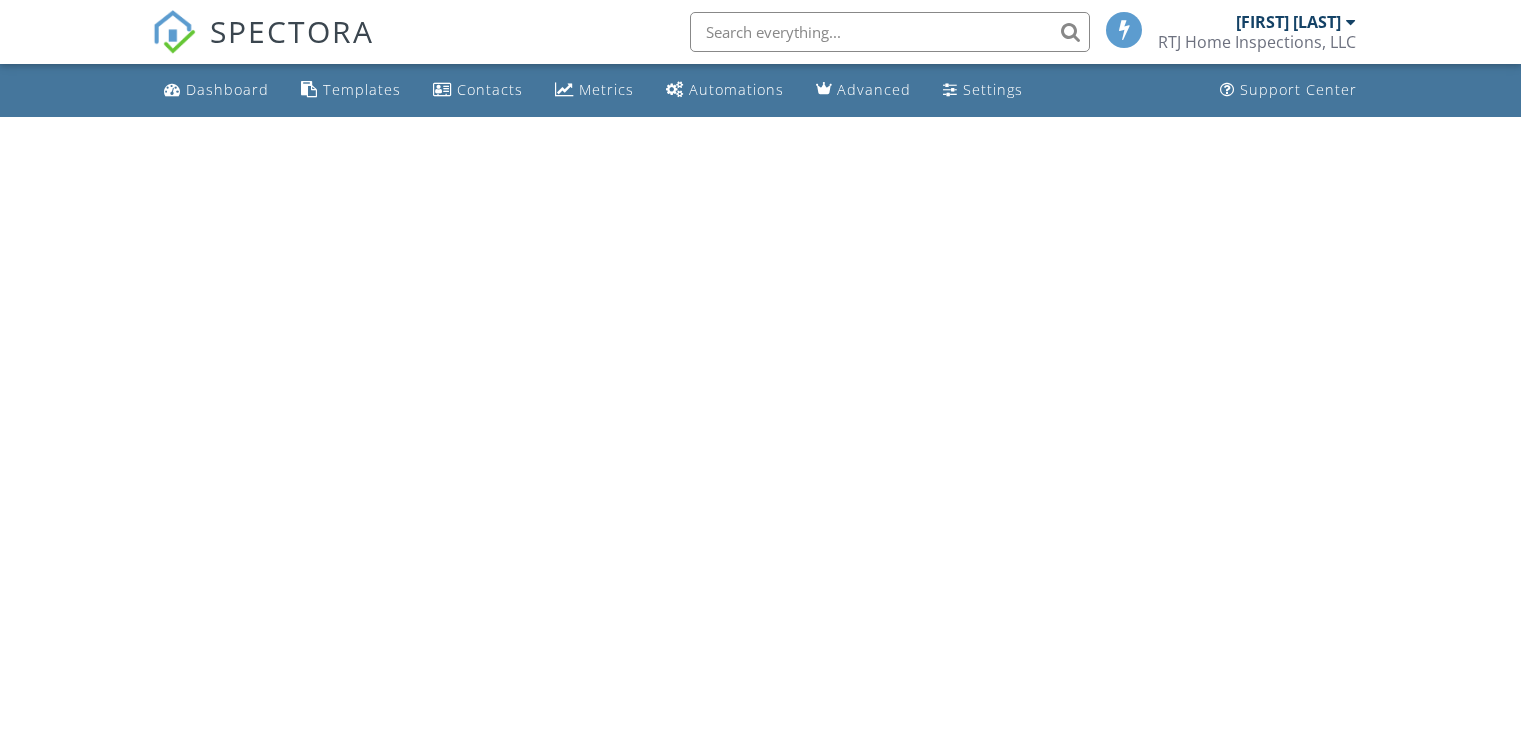 scroll, scrollTop: 0, scrollLeft: 0, axis: both 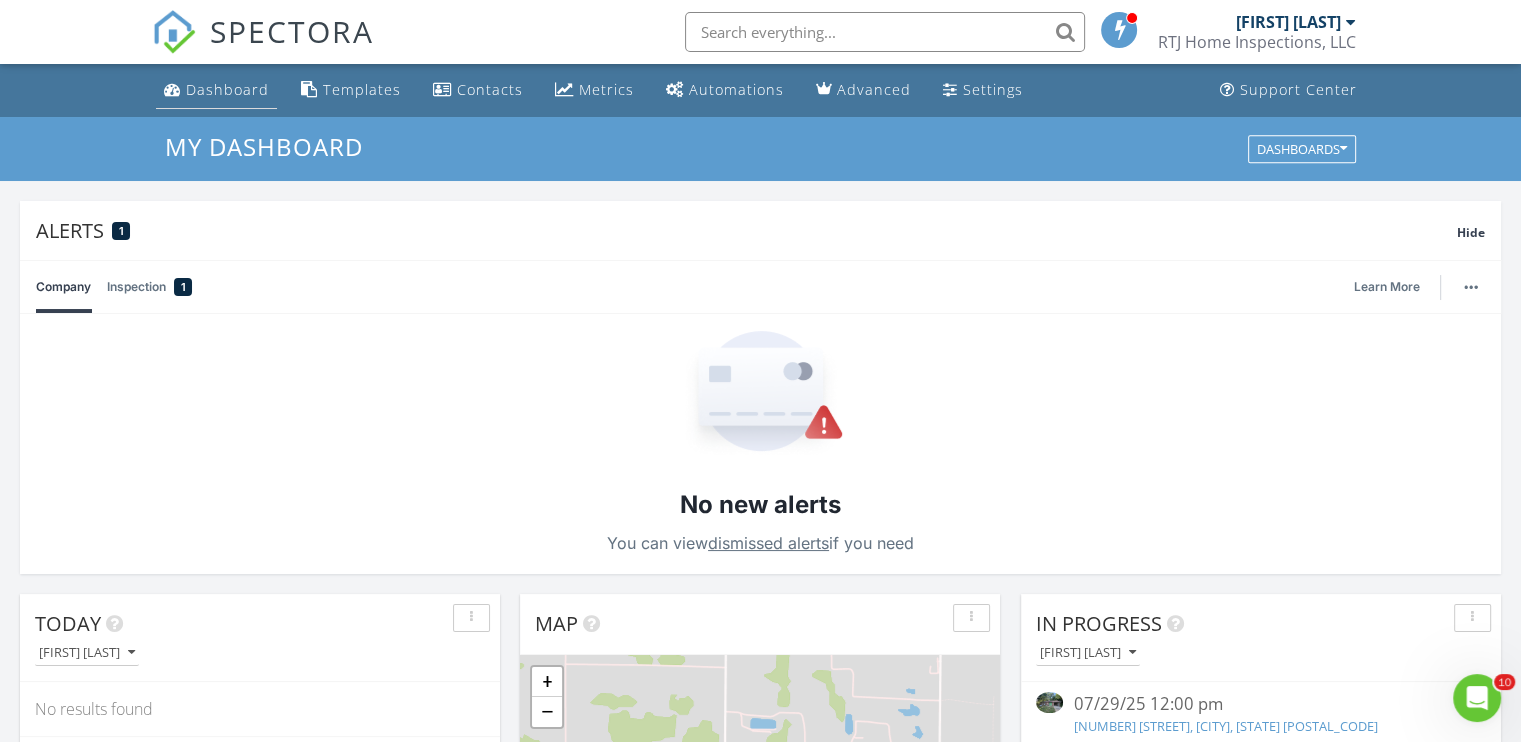 click on "Dashboard" at bounding box center [227, 89] 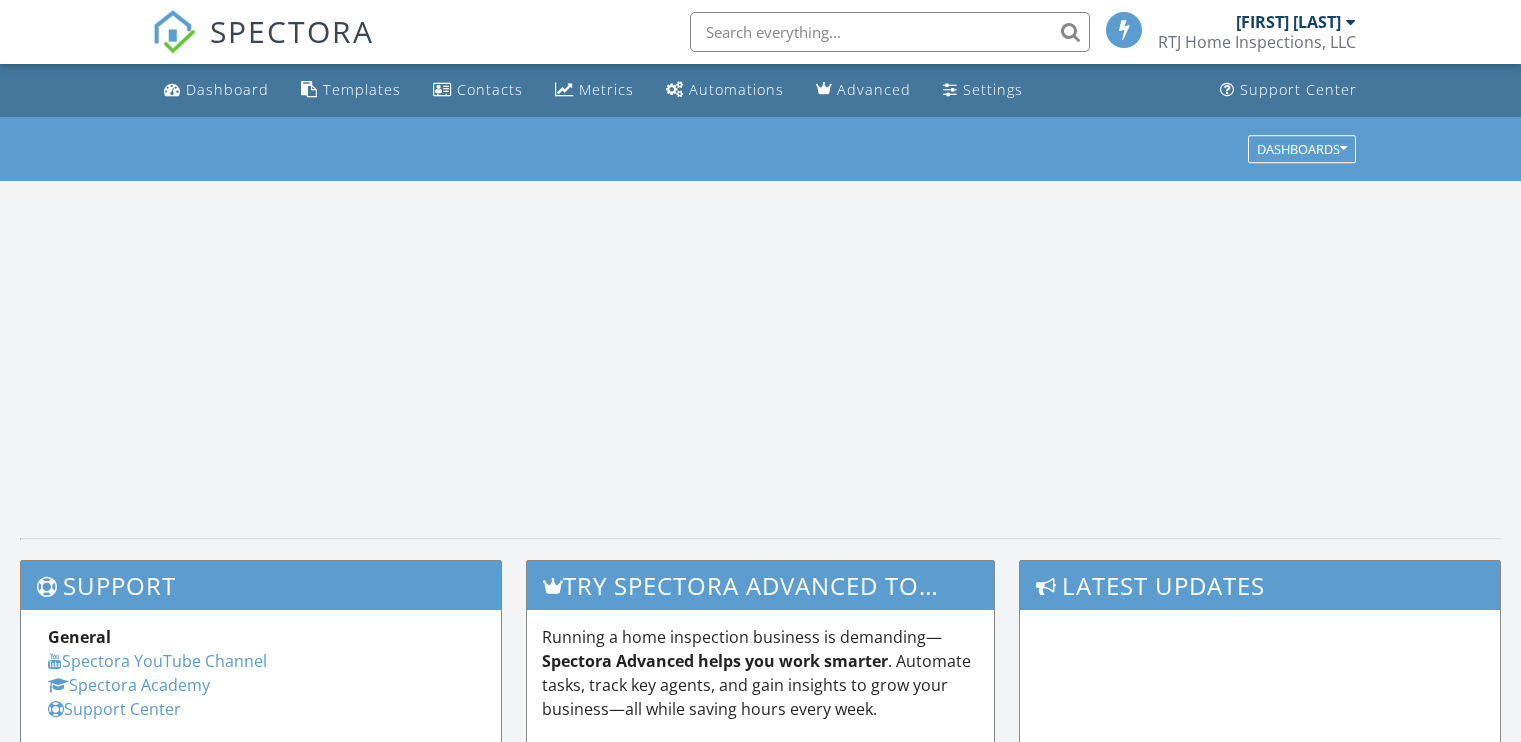 scroll, scrollTop: 0, scrollLeft: 0, axis: both 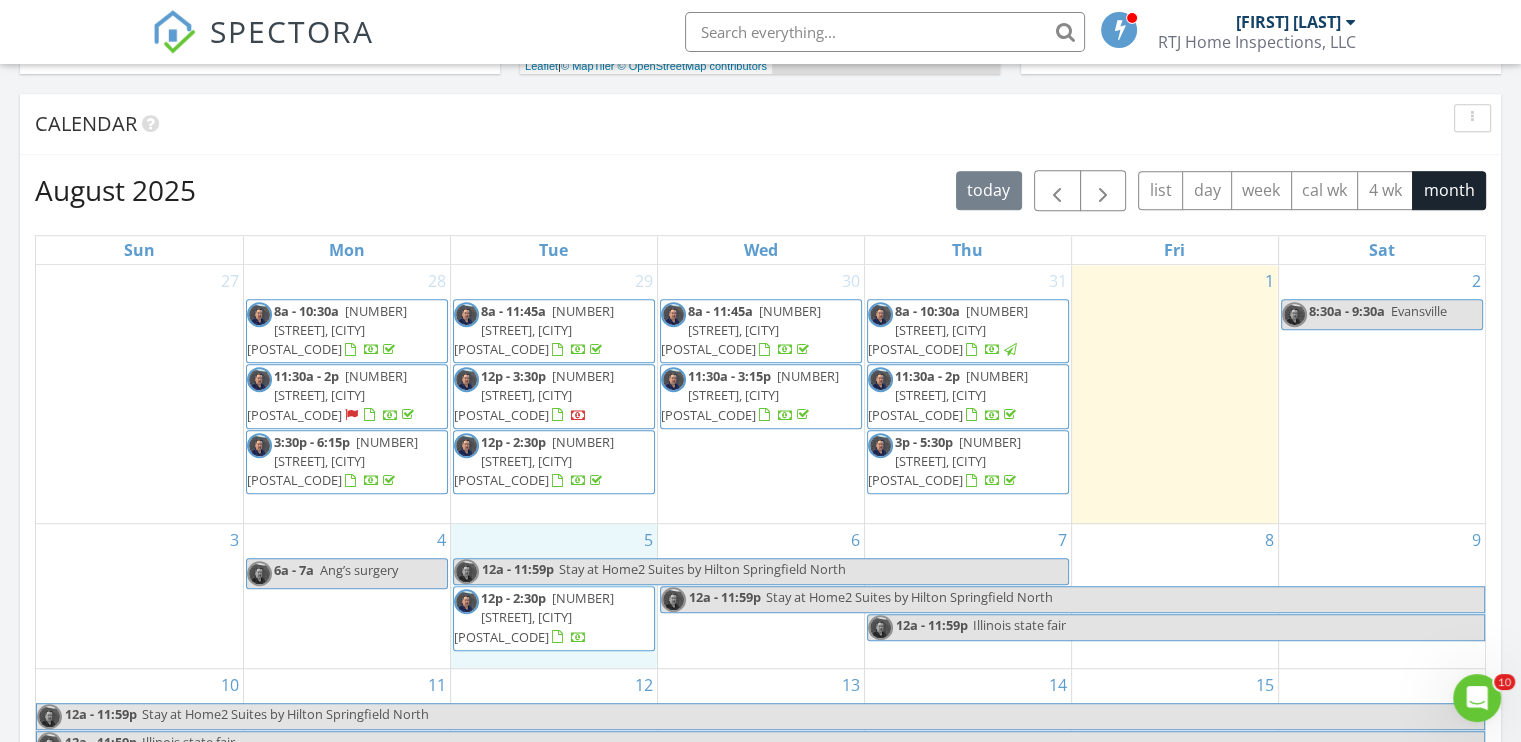 click on "5
12a - 11:59p
Stay at Home2 Suites by Hilton Springfield North
12p - 2:30p
213 Dorris Dr, Metropolis 62960" at bounding box center (554, 596) 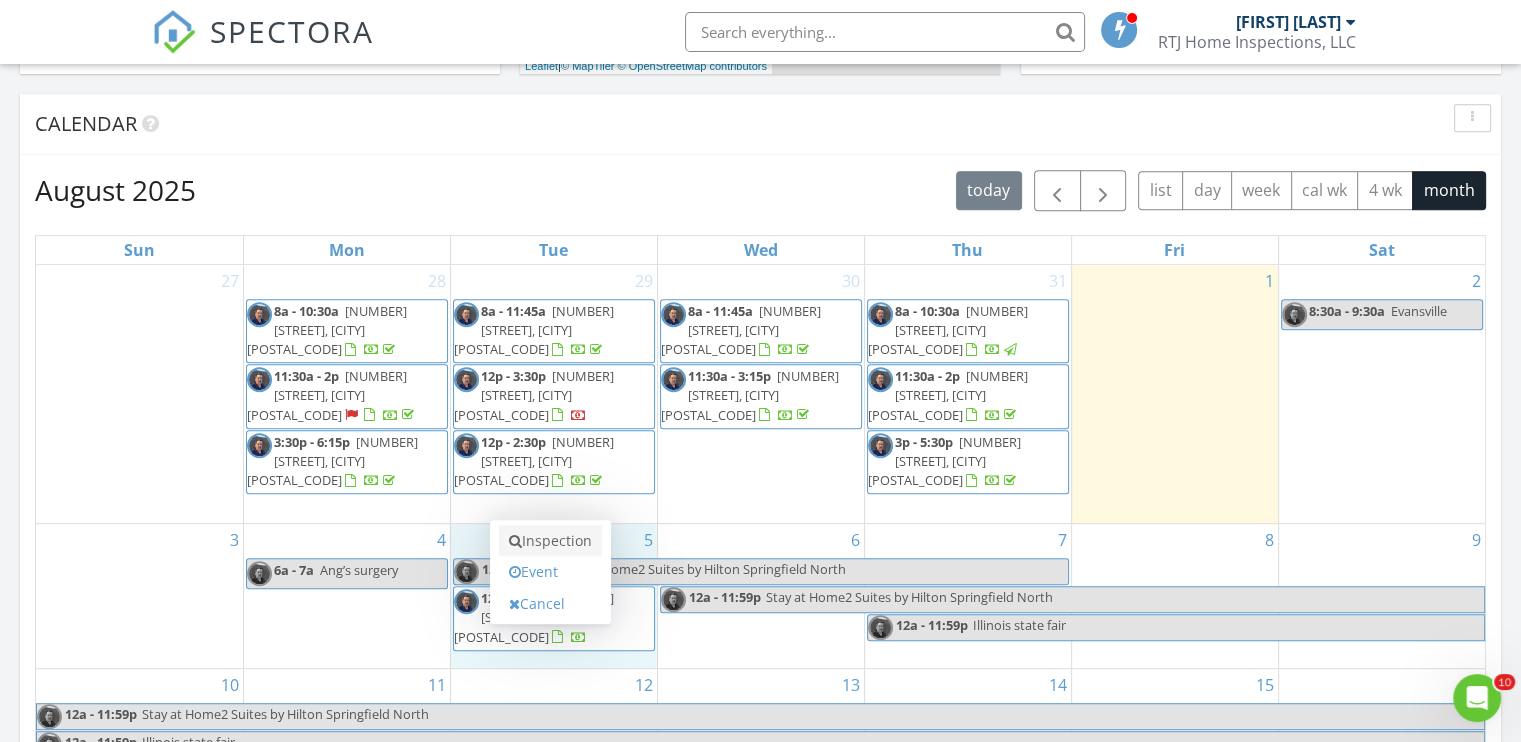 click on "Inspection" at bounding box center (550, 541) 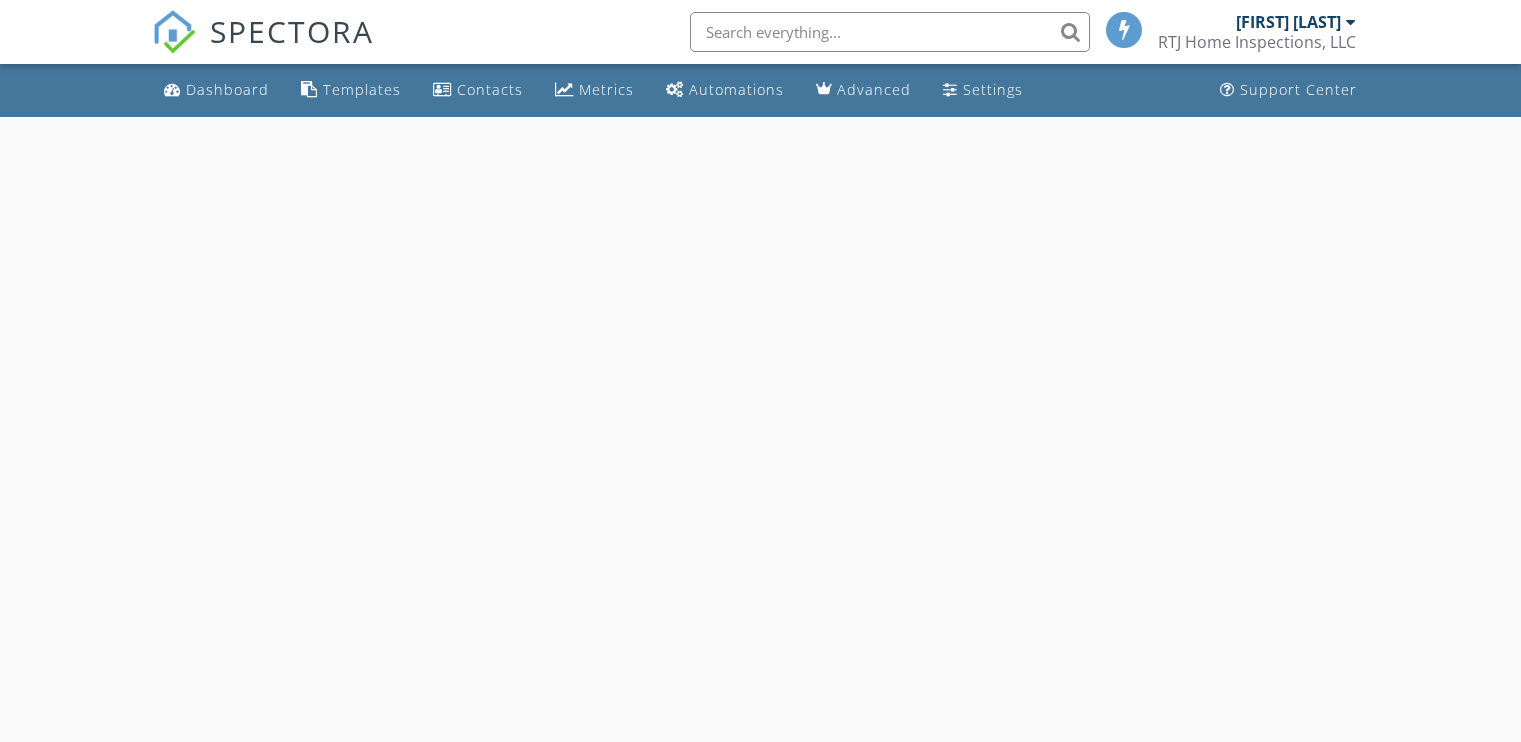 scroll, scrollTop: 0, scrollLeft: 0, axis: both 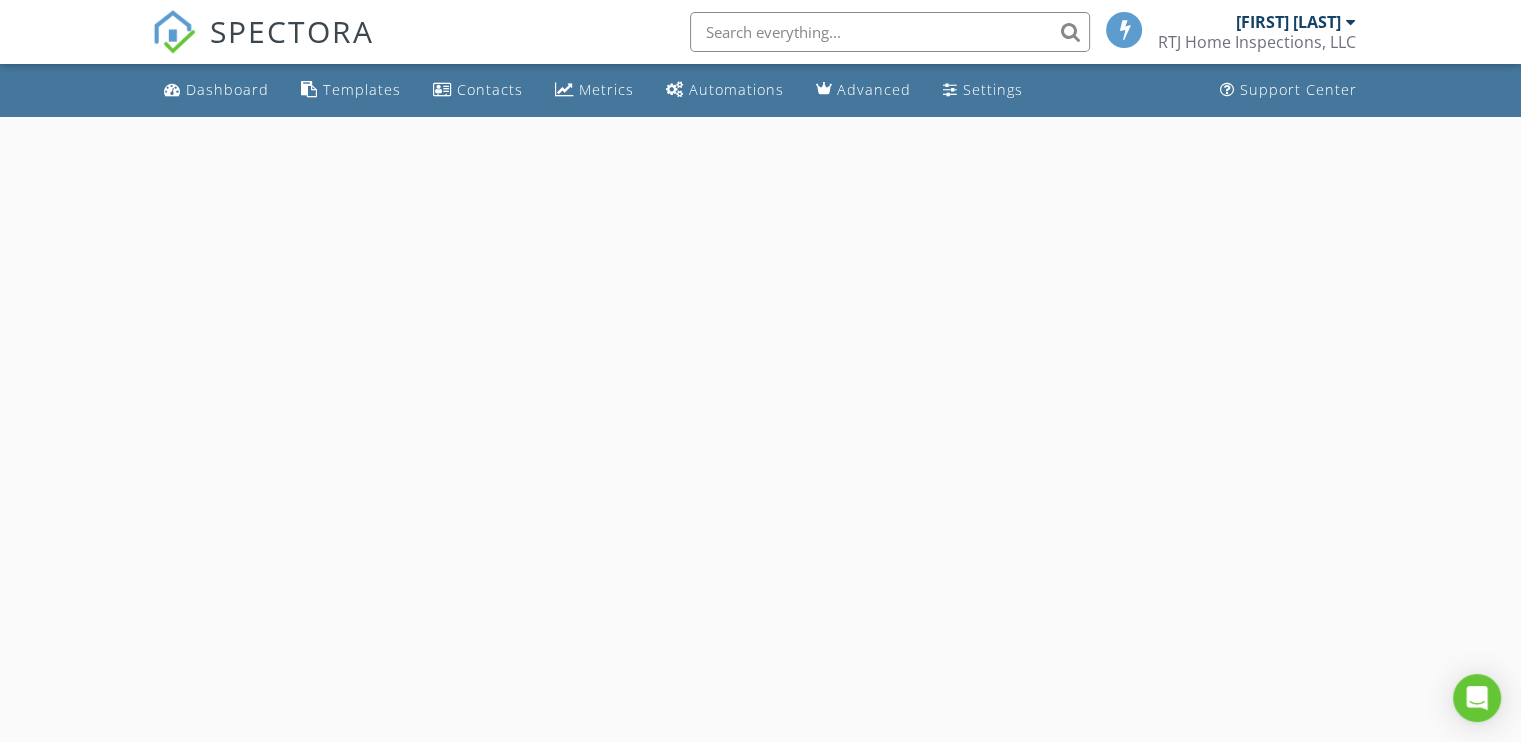 select on "7" 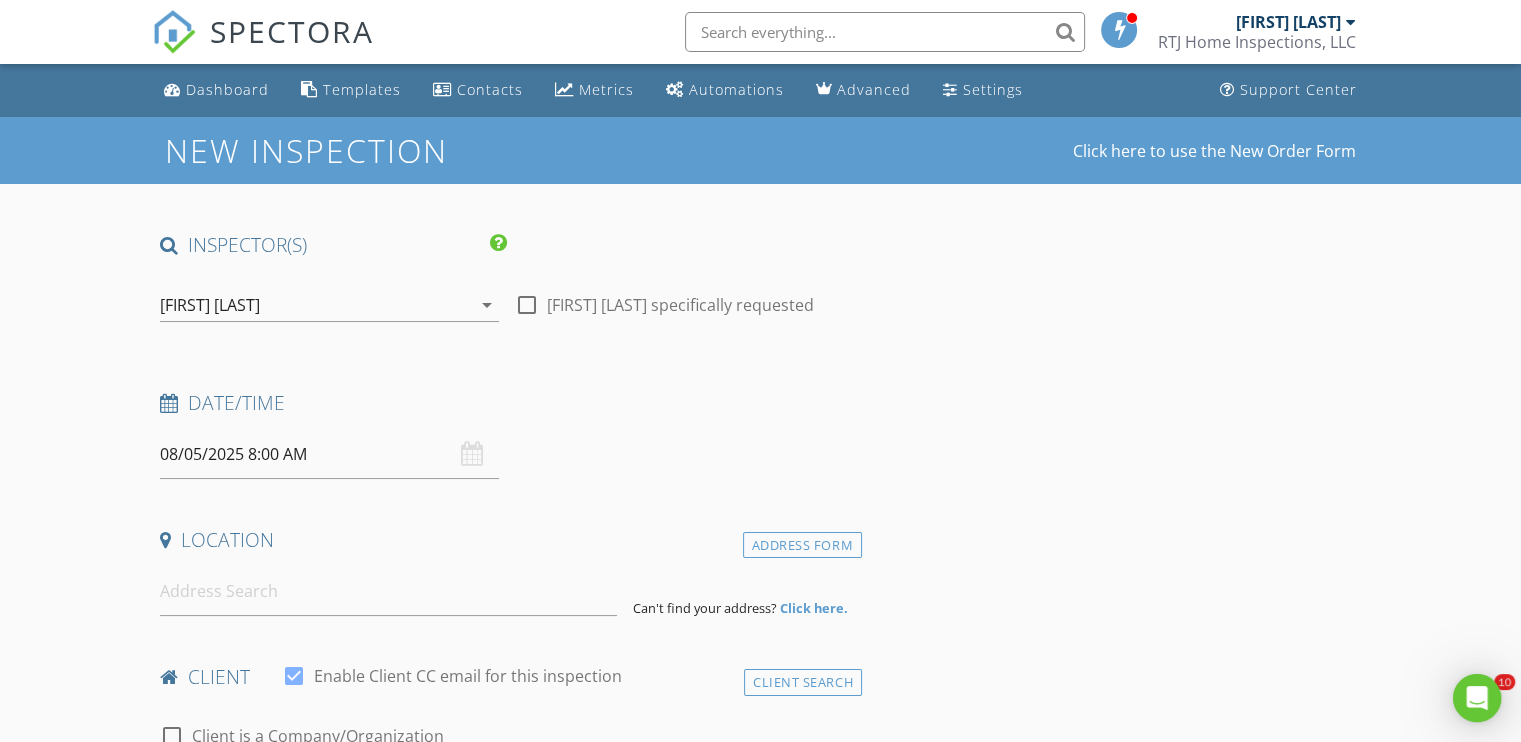 scroll, scrollTop: 0, scrollLeft: 0, axis: both 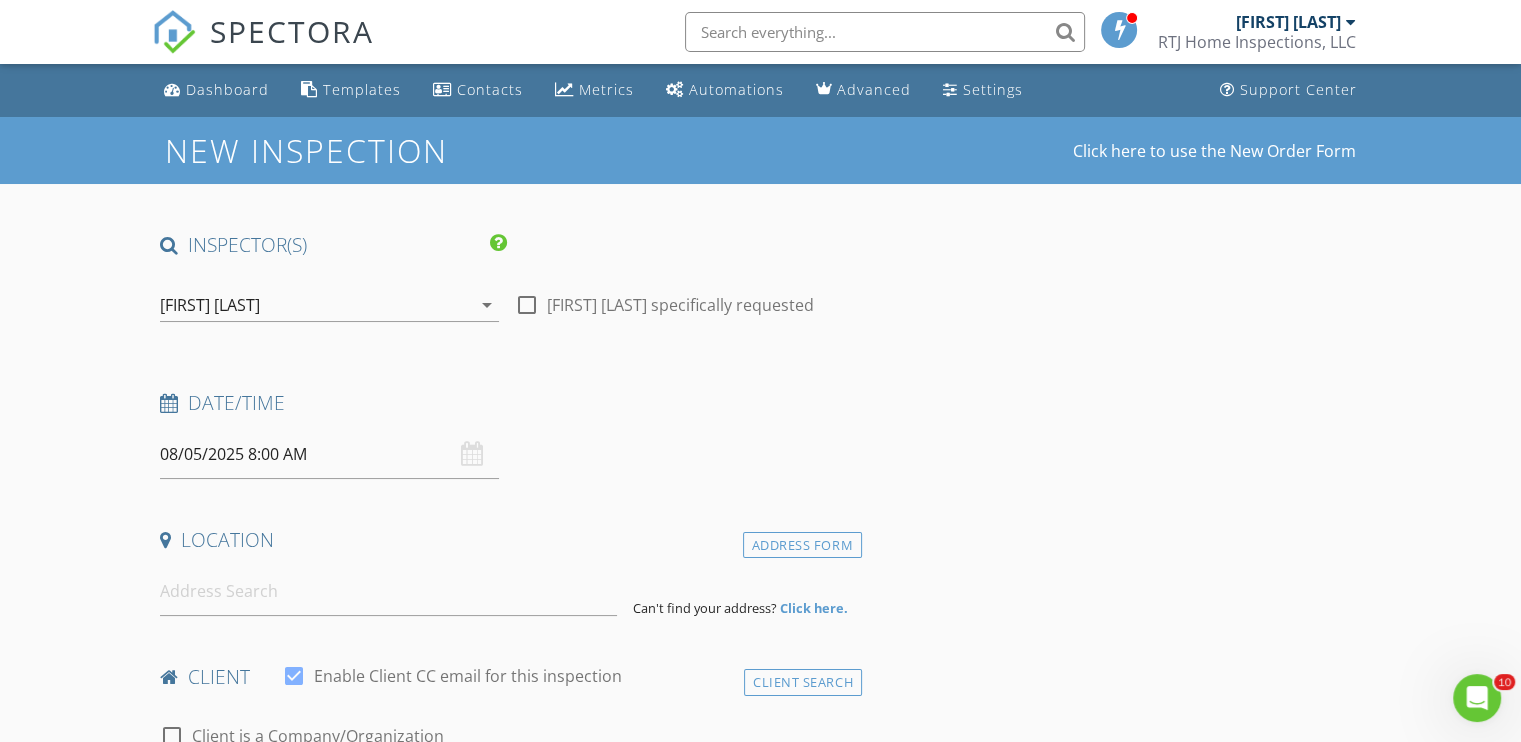 click on "08/05/2025 8:00 AM" at bounding box center (329, 454) 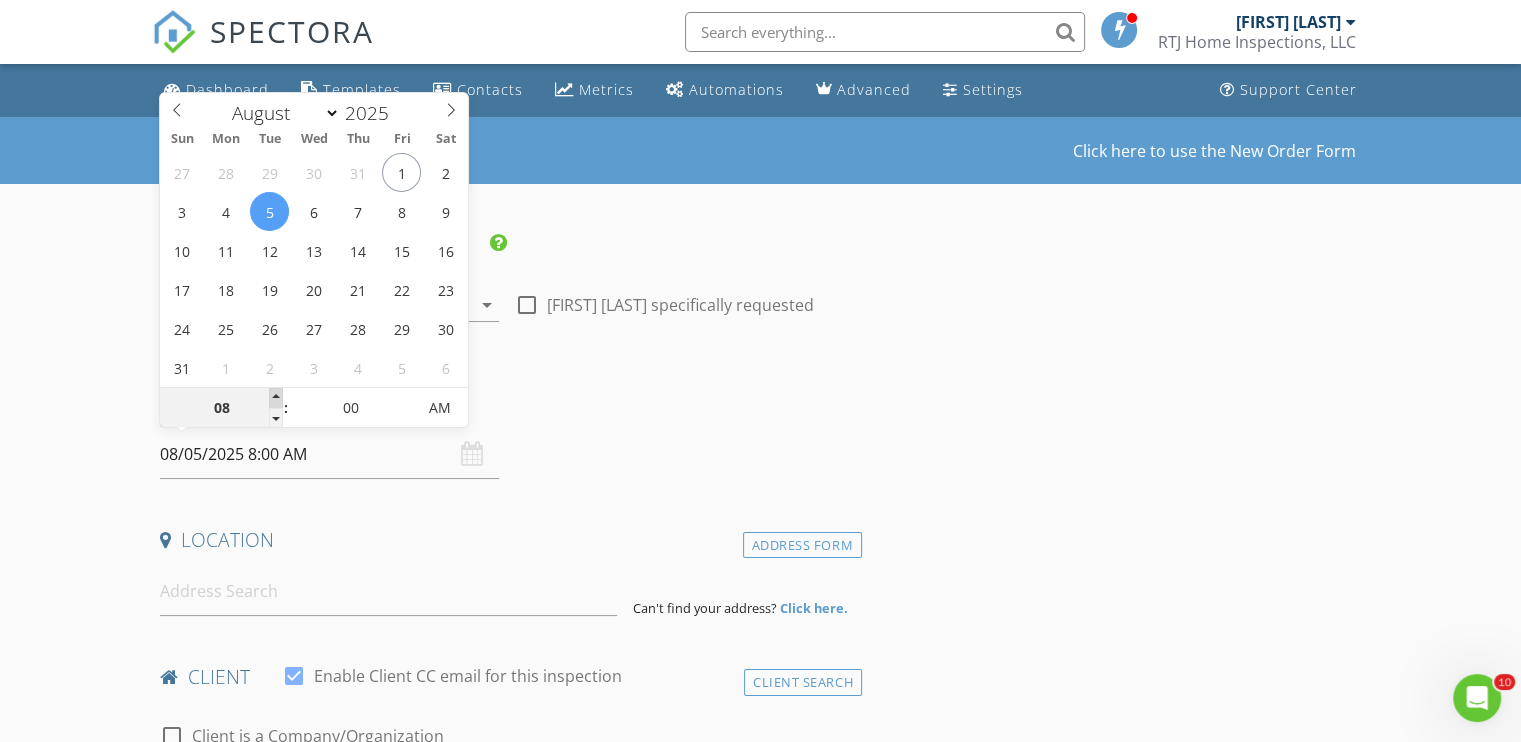 type on "09" 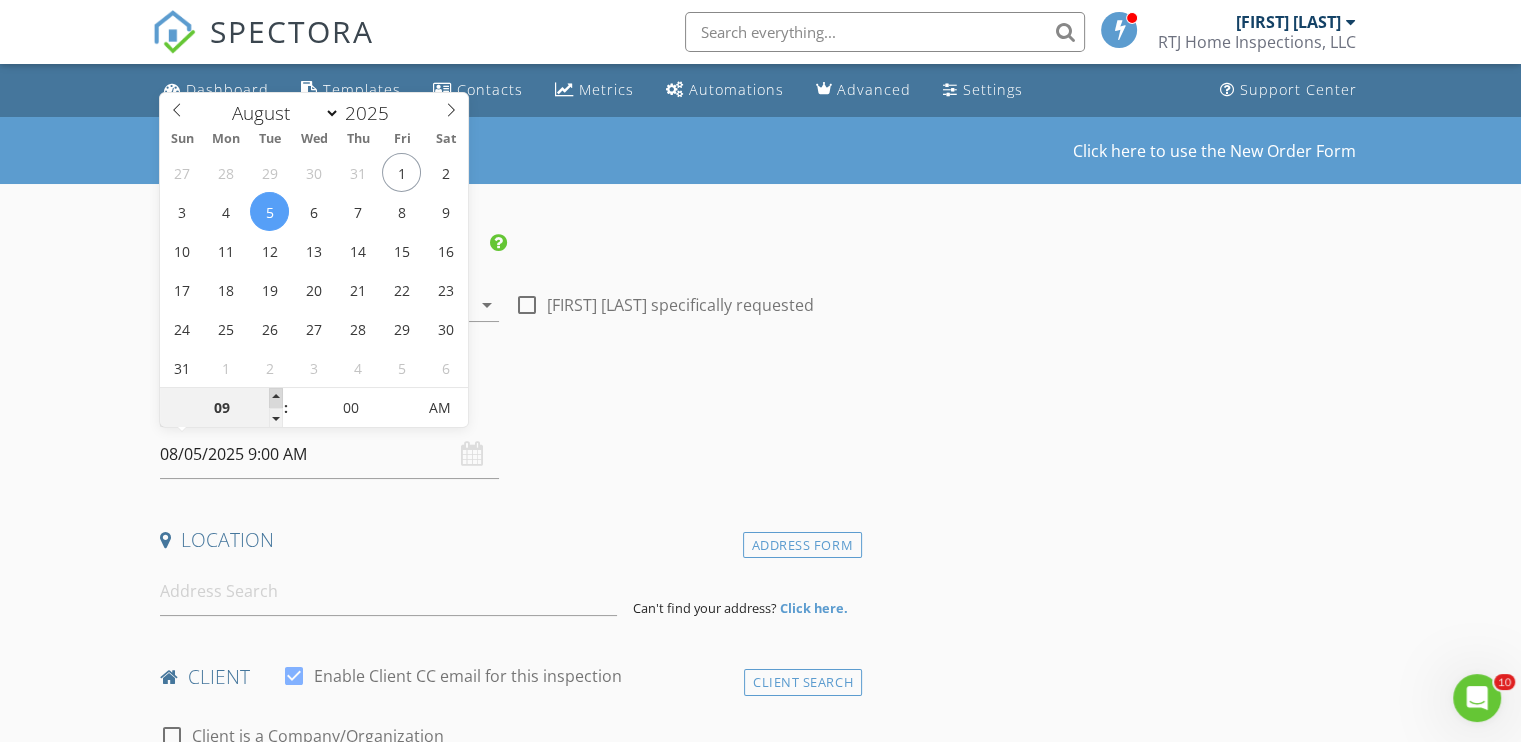 click at bounding box center [276, 398] 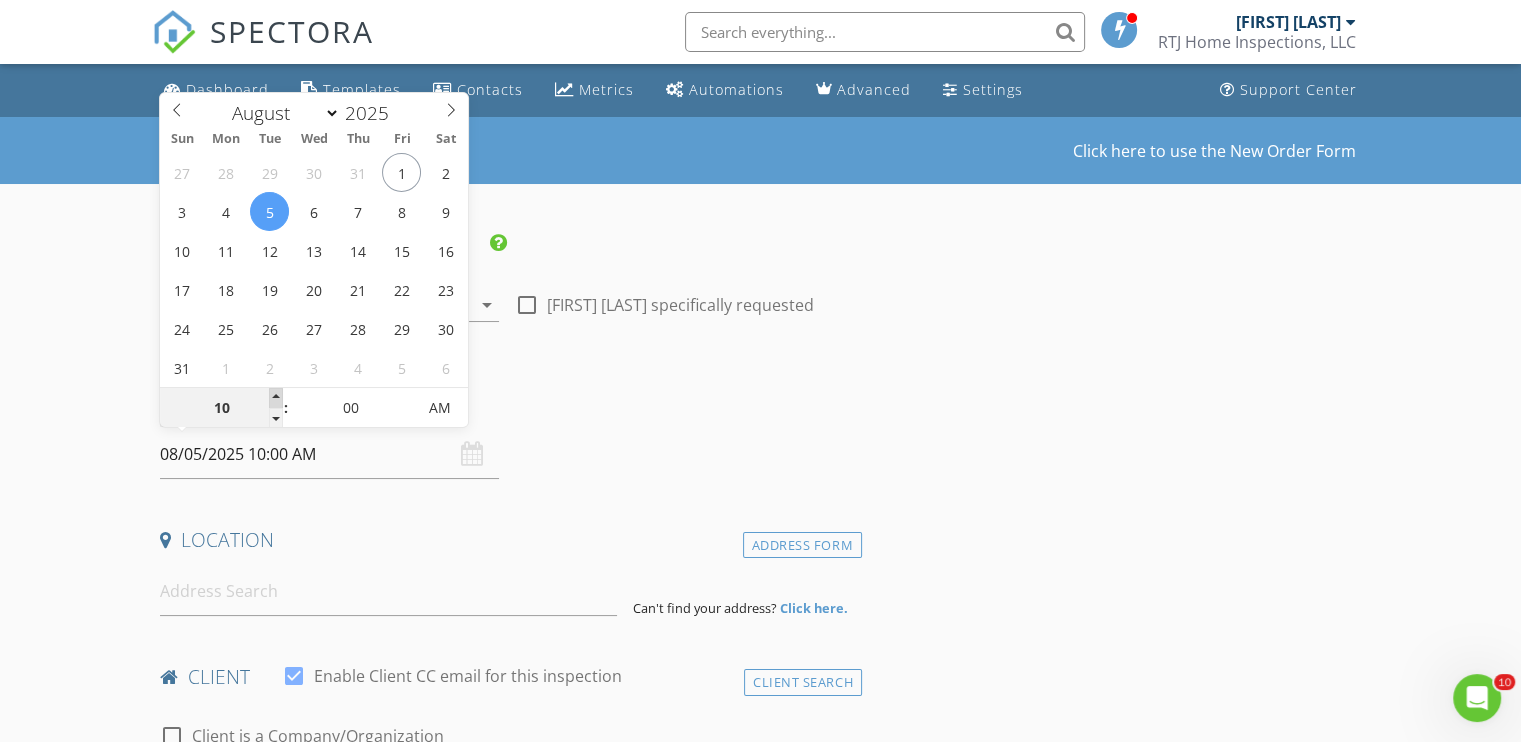 click at bounding box center [276, 398] 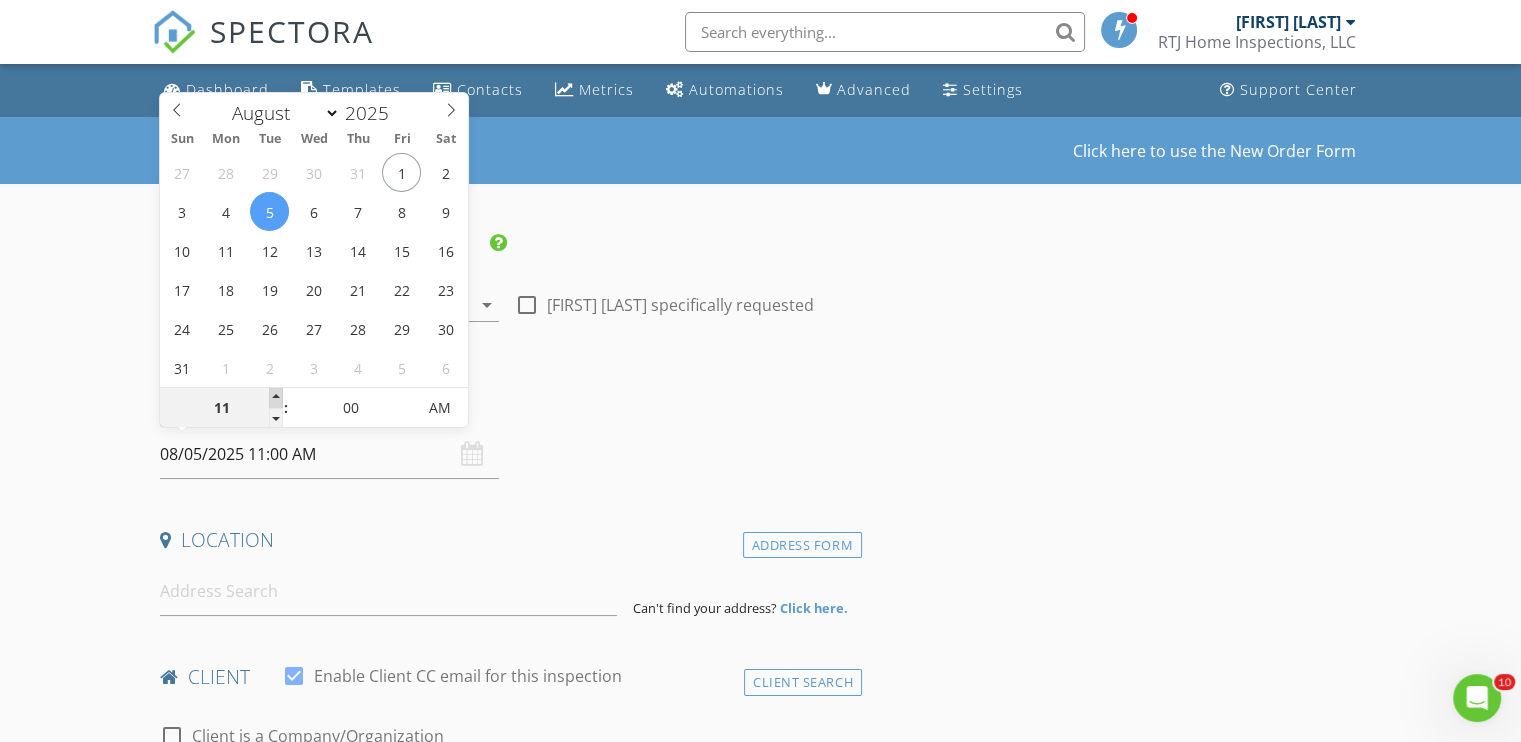 click at bounding box center (276, 398) 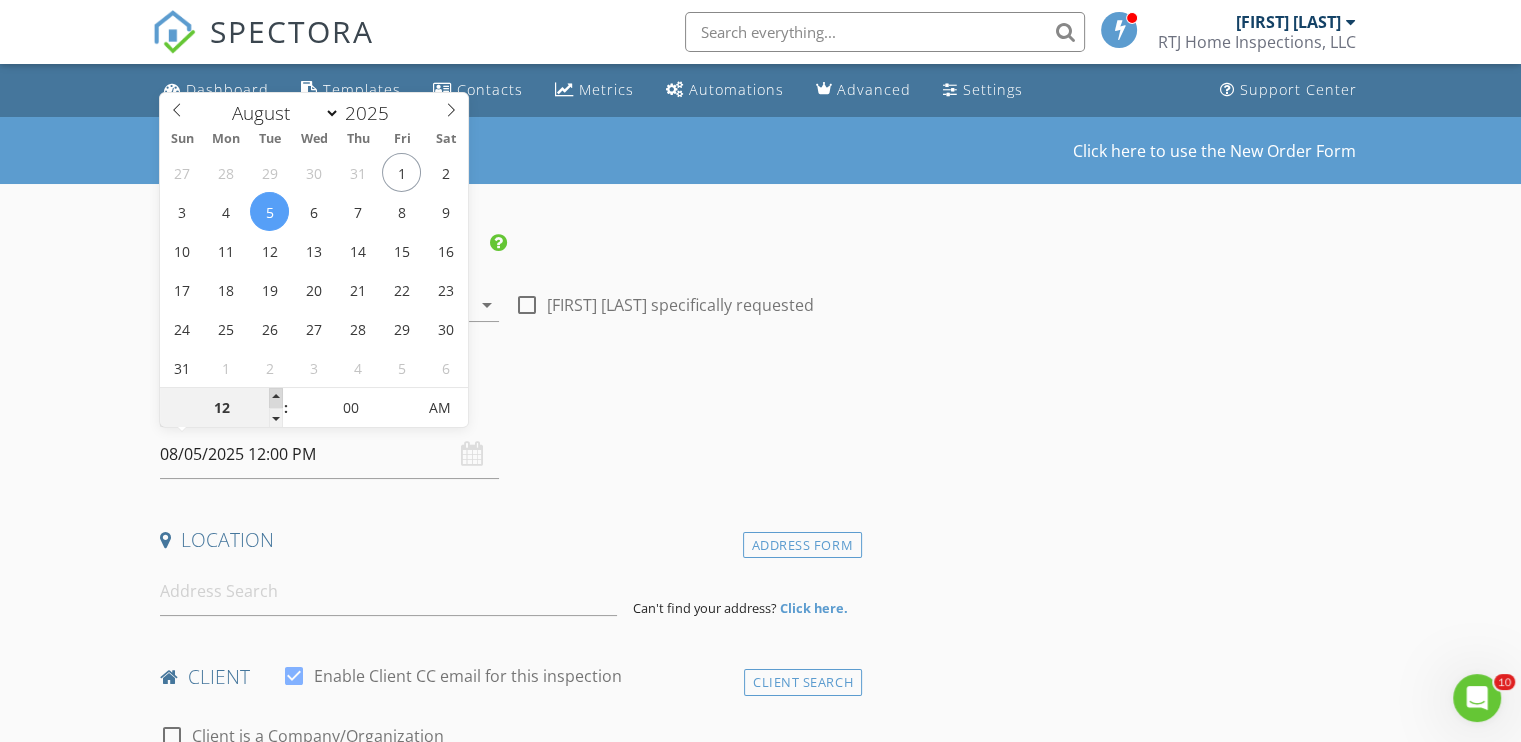 click at bounding box center (276, 398) 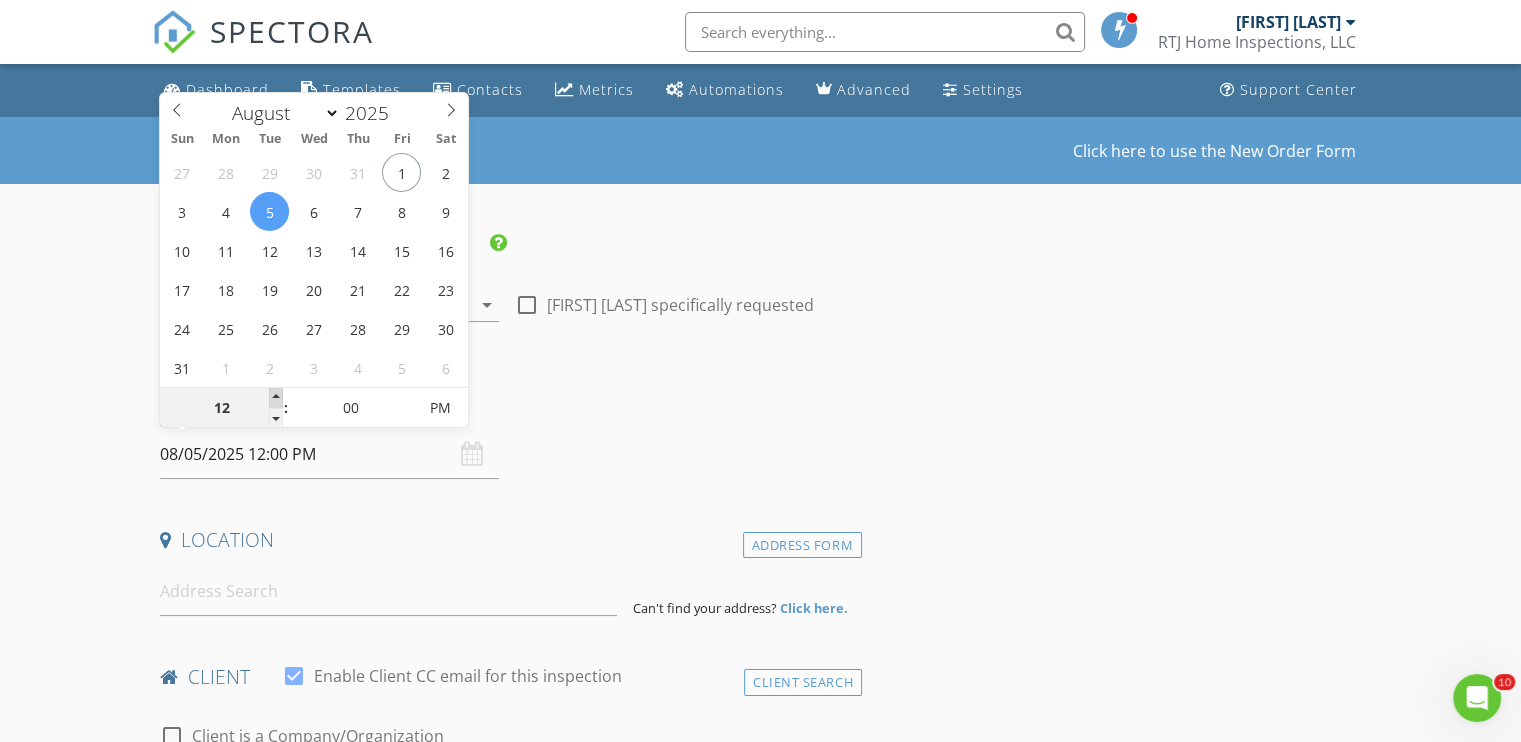 type on "01" 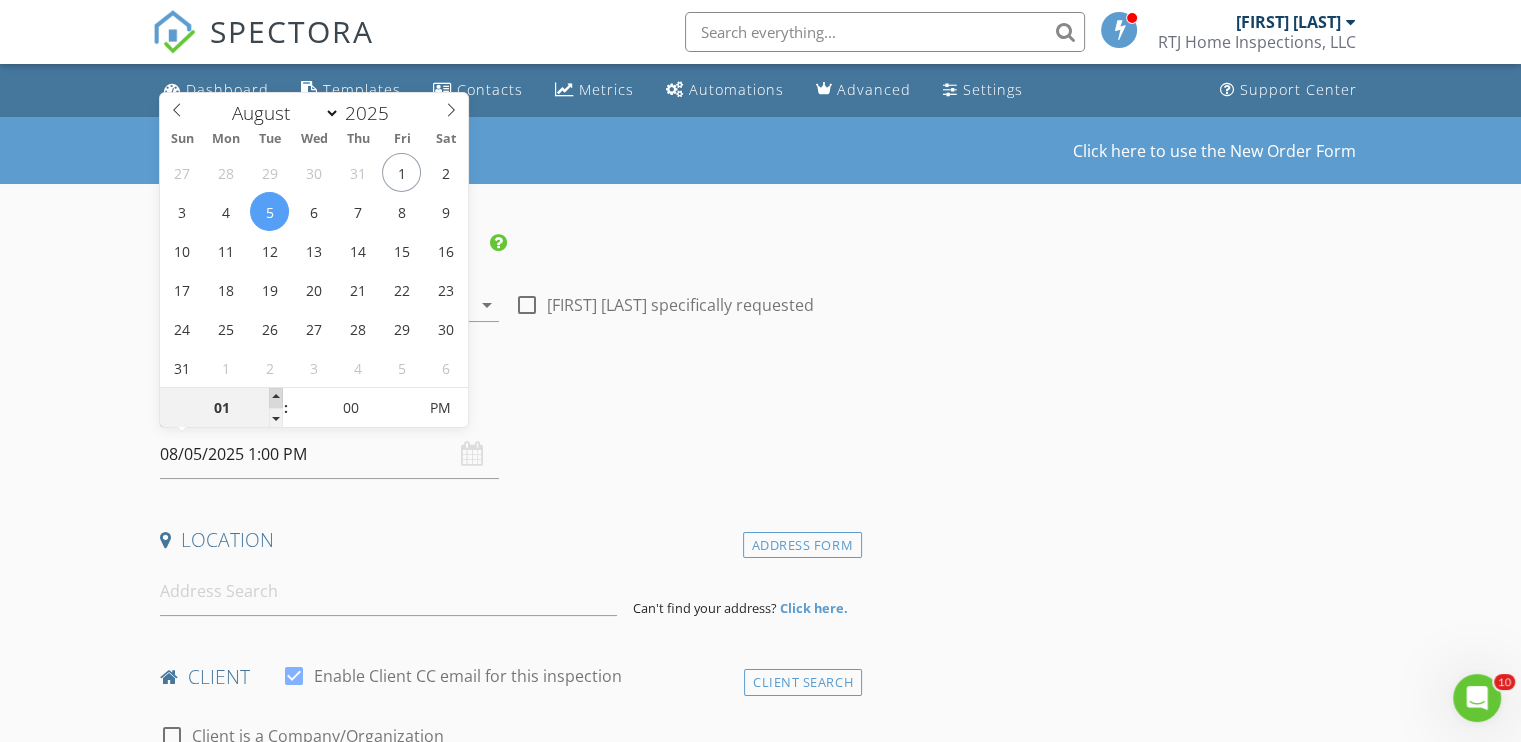 click at bounding box center (276, 398) 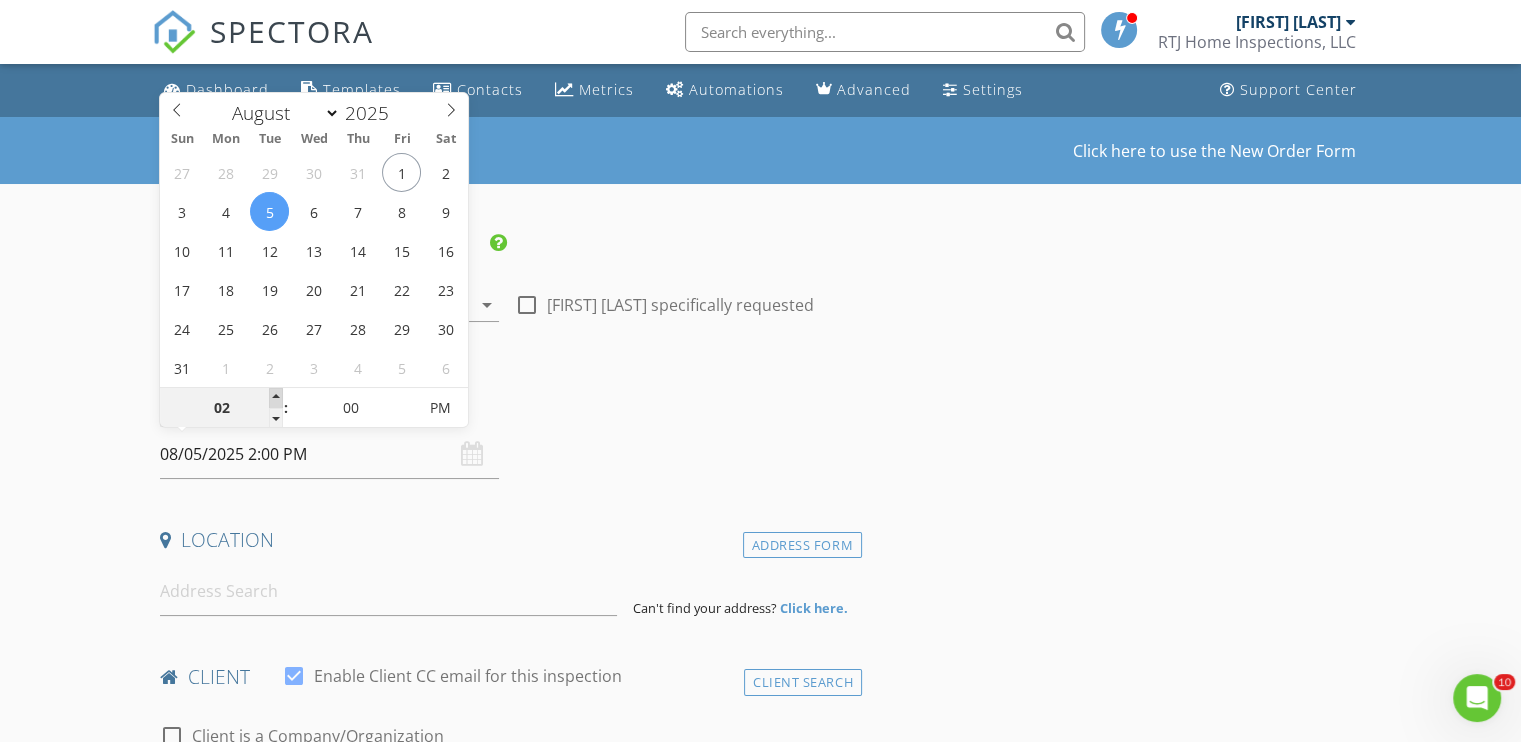 click at bounding box center (276, 398) 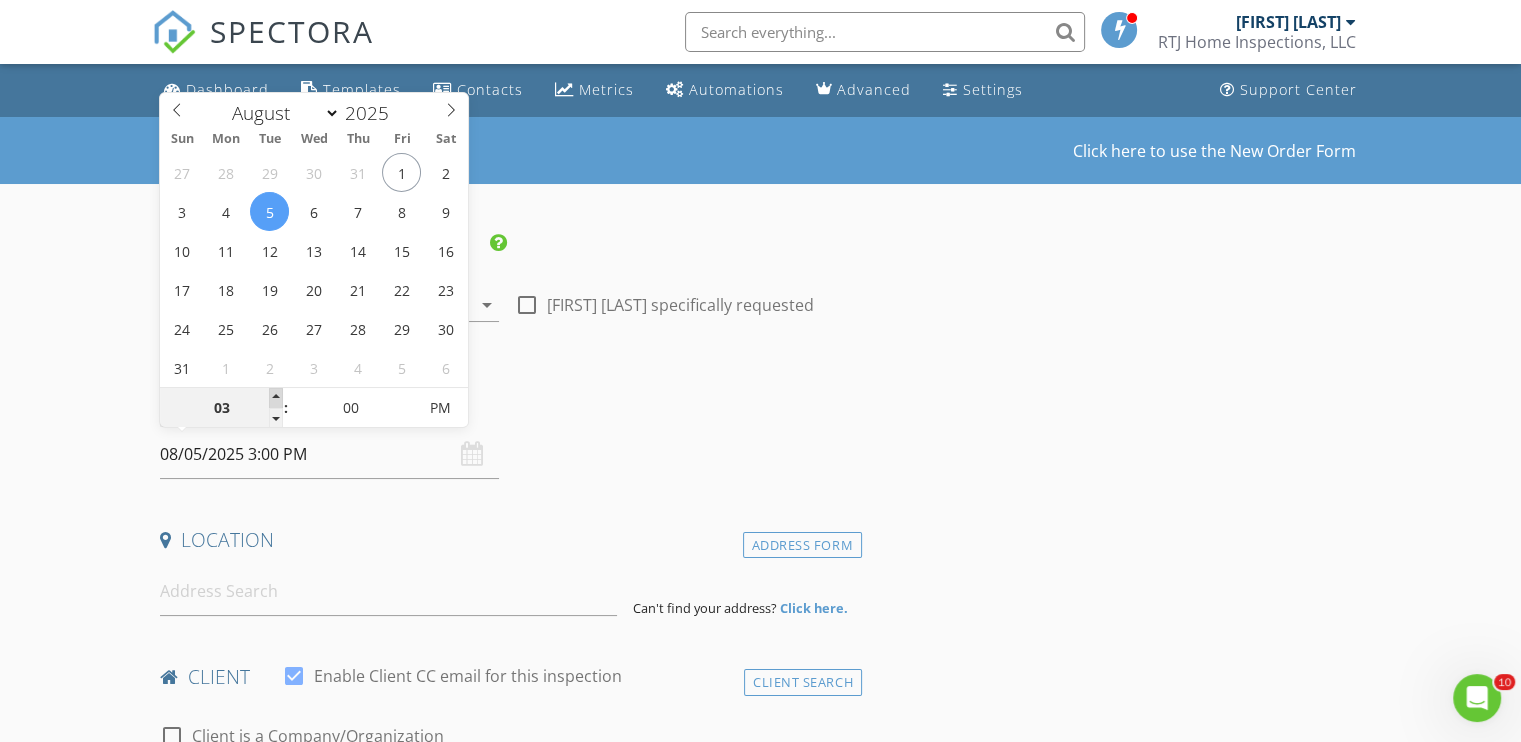 click at bounding box center [276, 398] 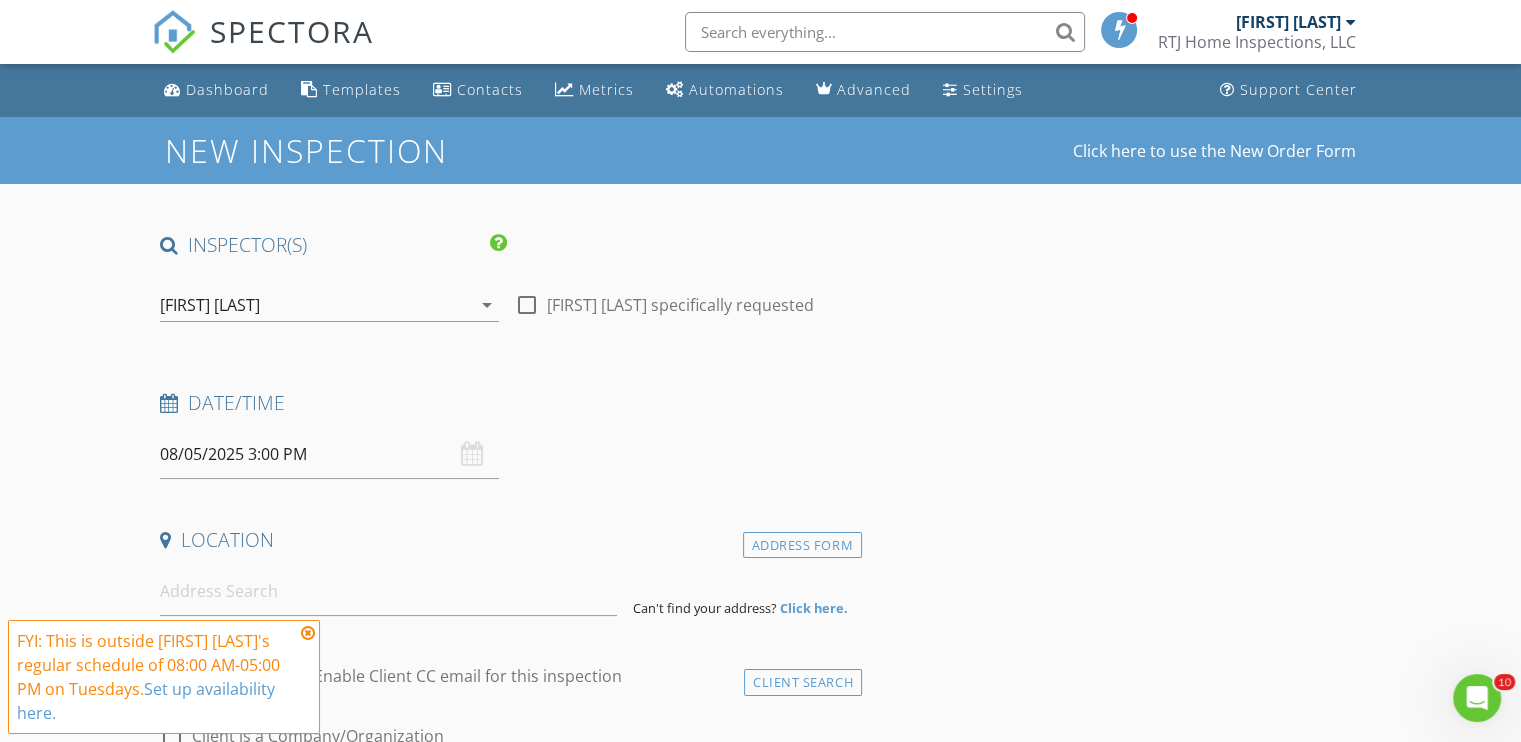 click at bounding box center [308, 633] 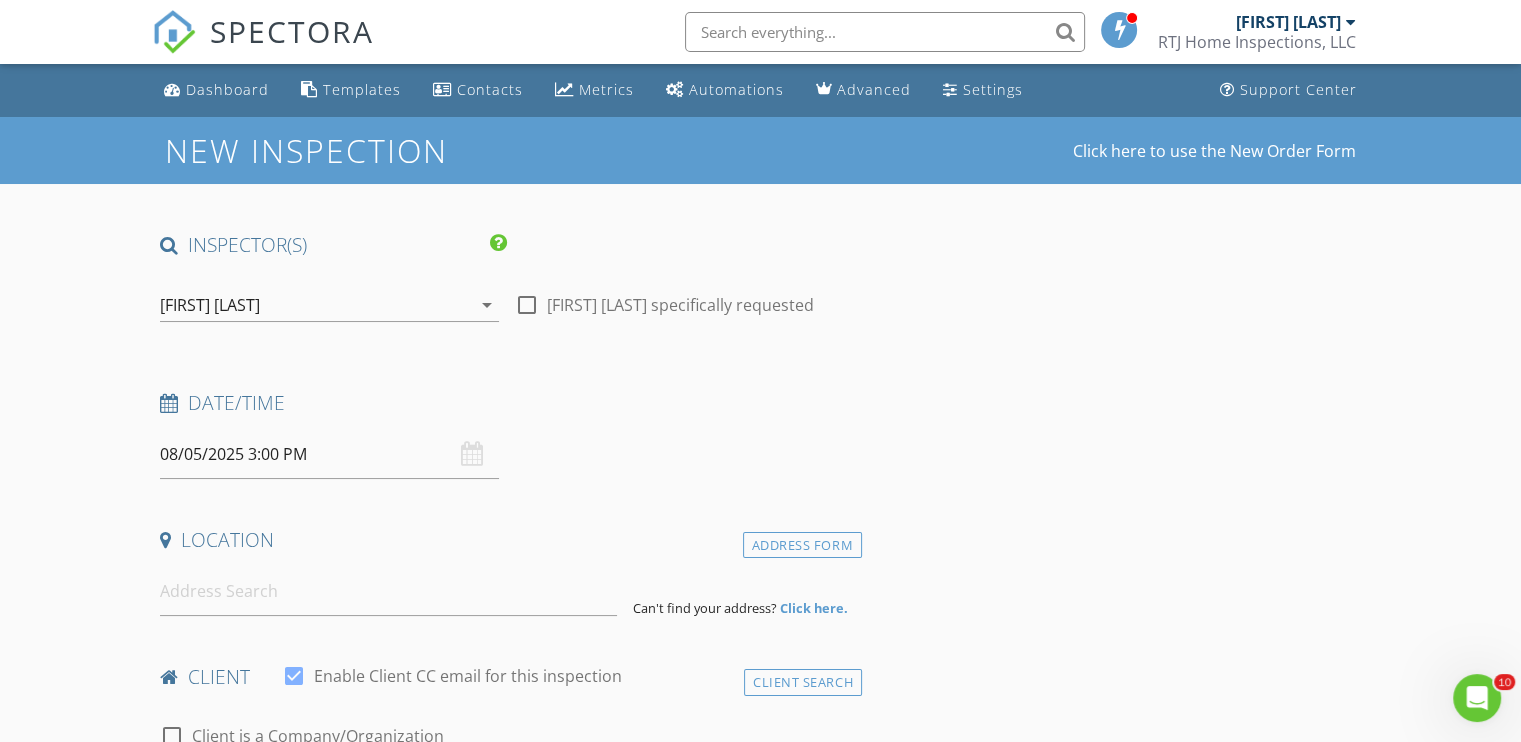 click on "08/05/2025 3:00 PM" at bounding box center (329, 454) 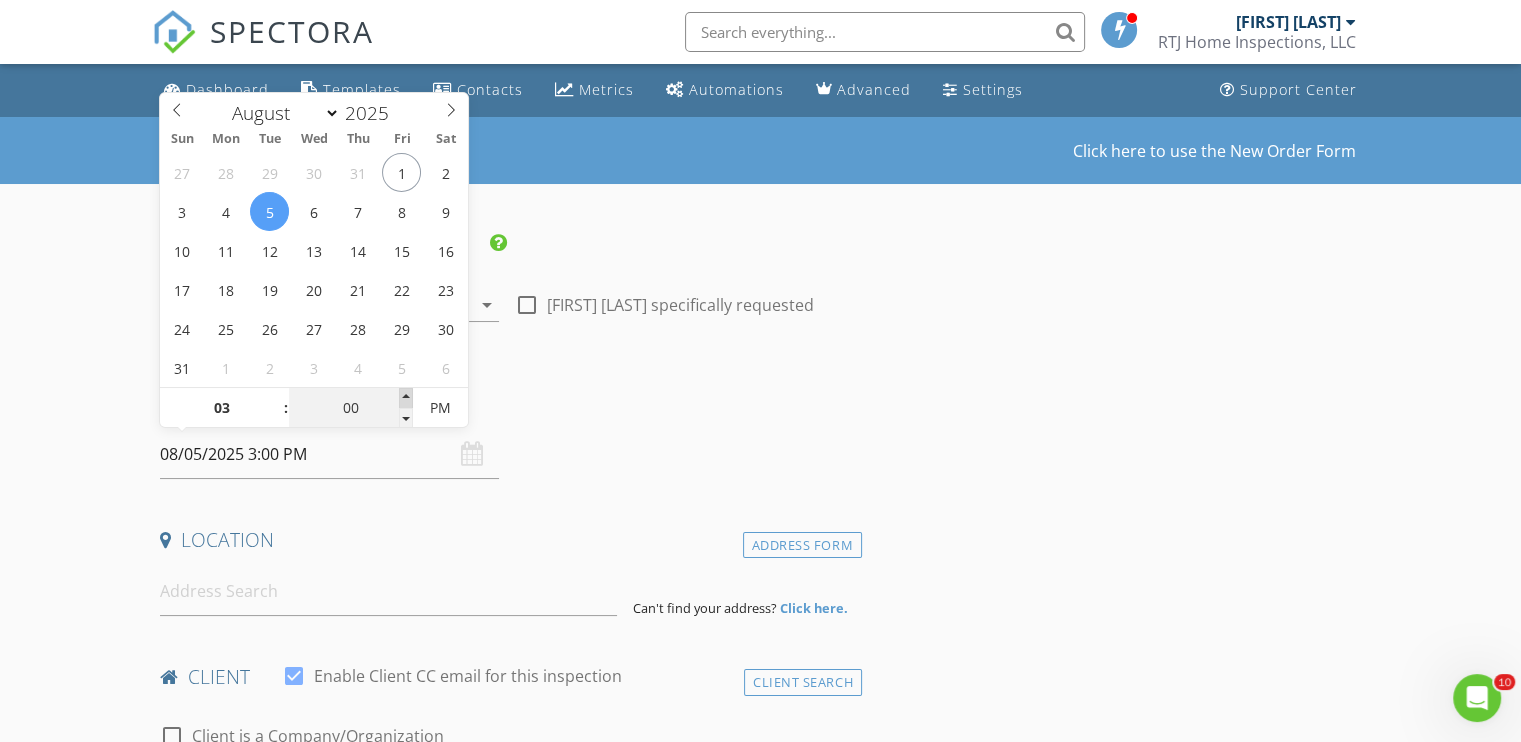type on "05" 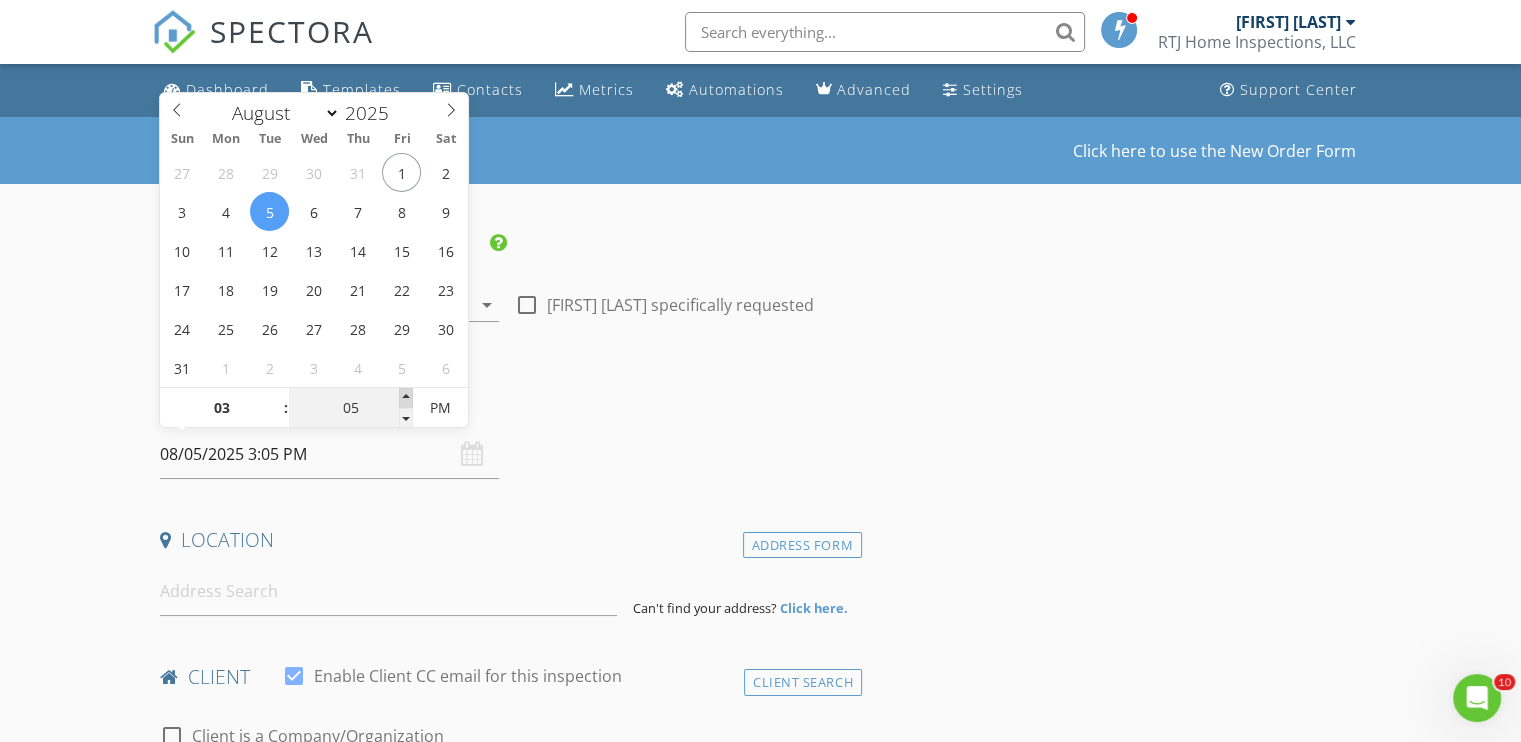 click at bounding box center (406, 398) 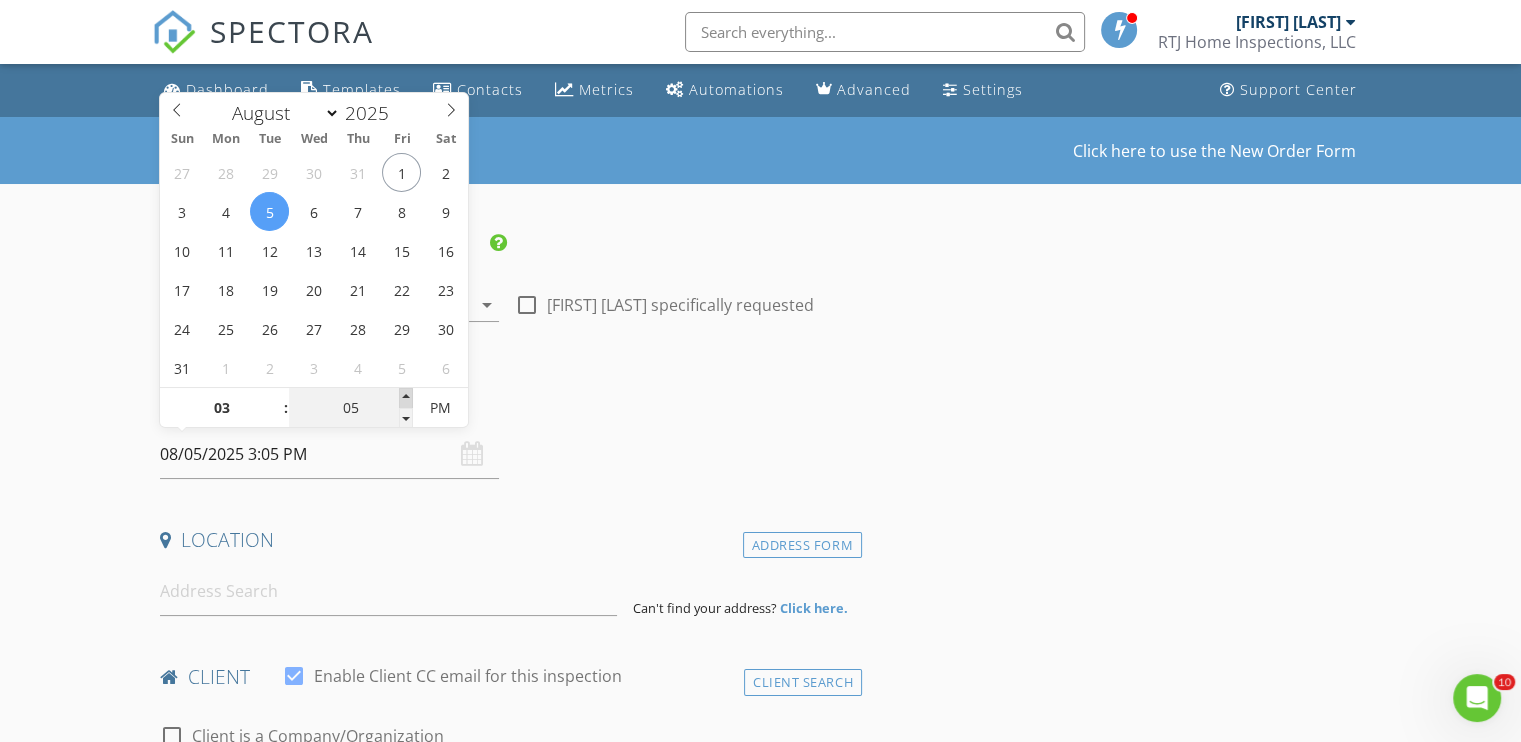 type on "10" 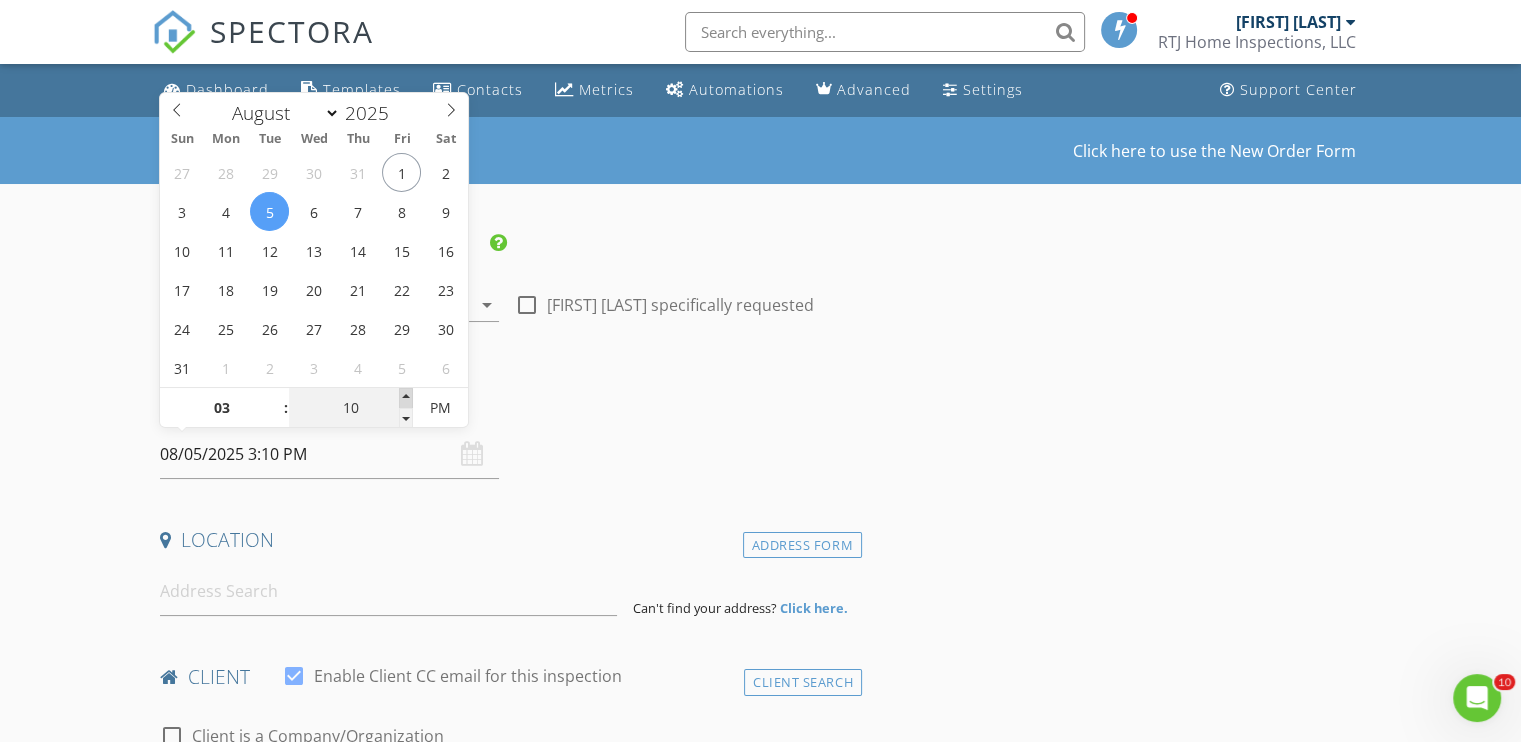 click at bounding box center [406, 398] 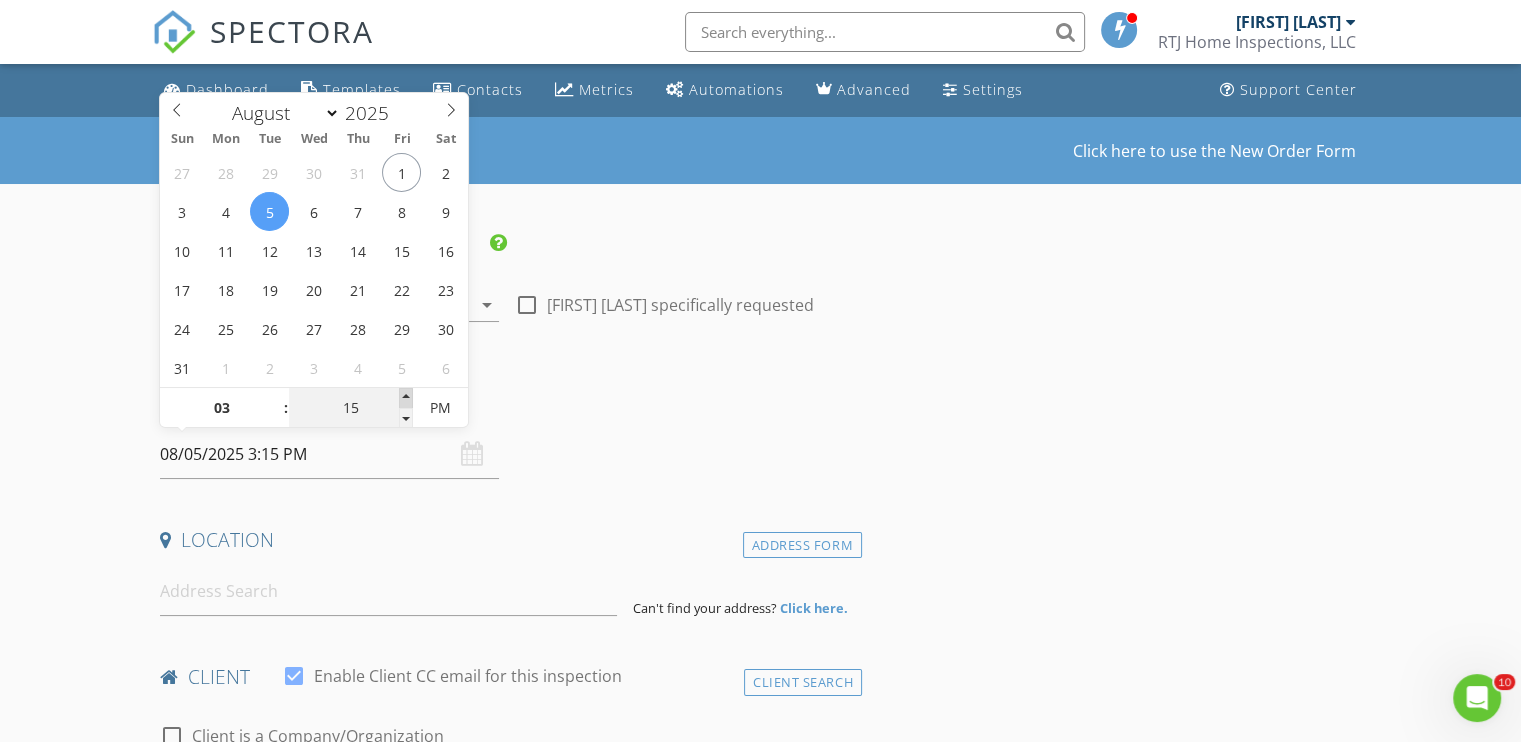 click at bounding box center (406, 398) 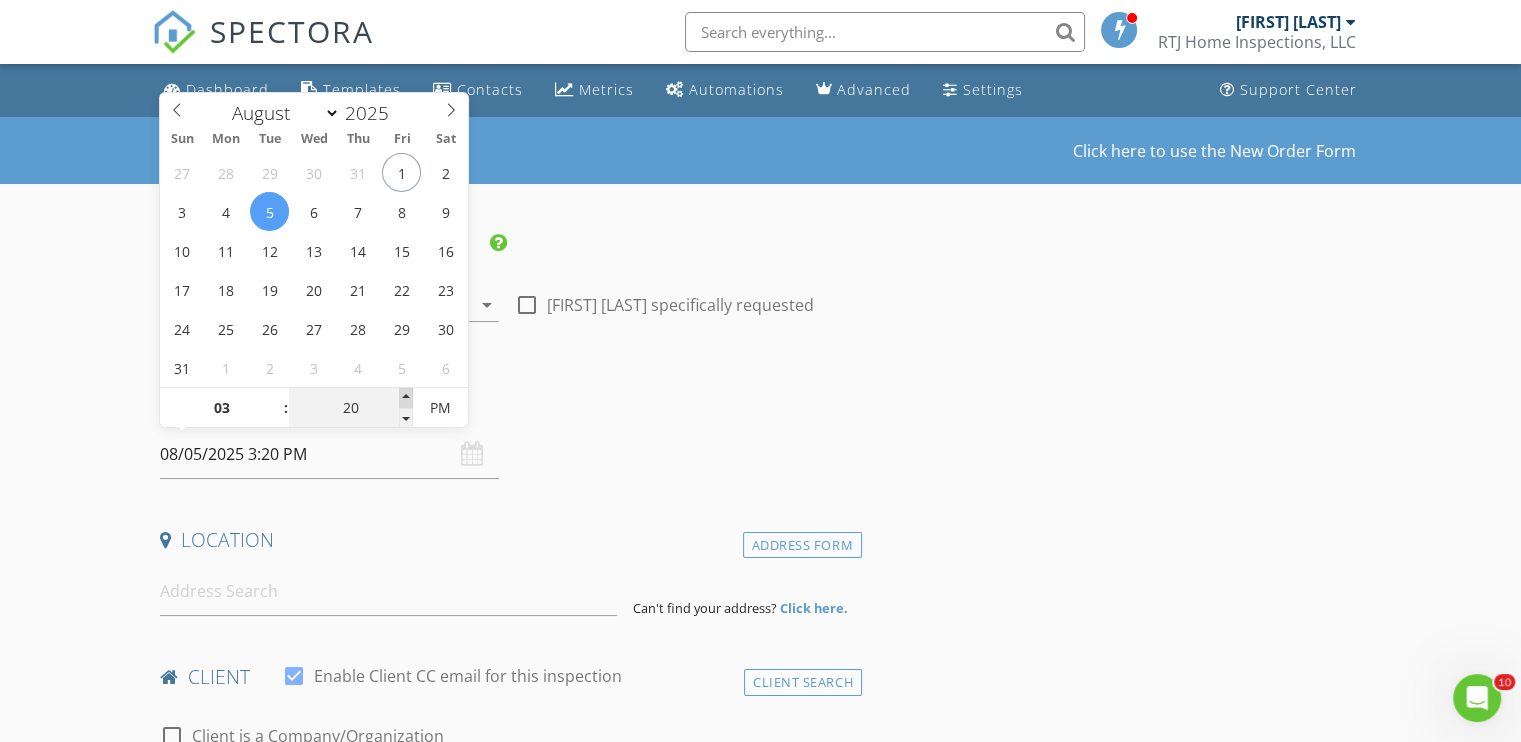 click at bounding box center (406, 398) 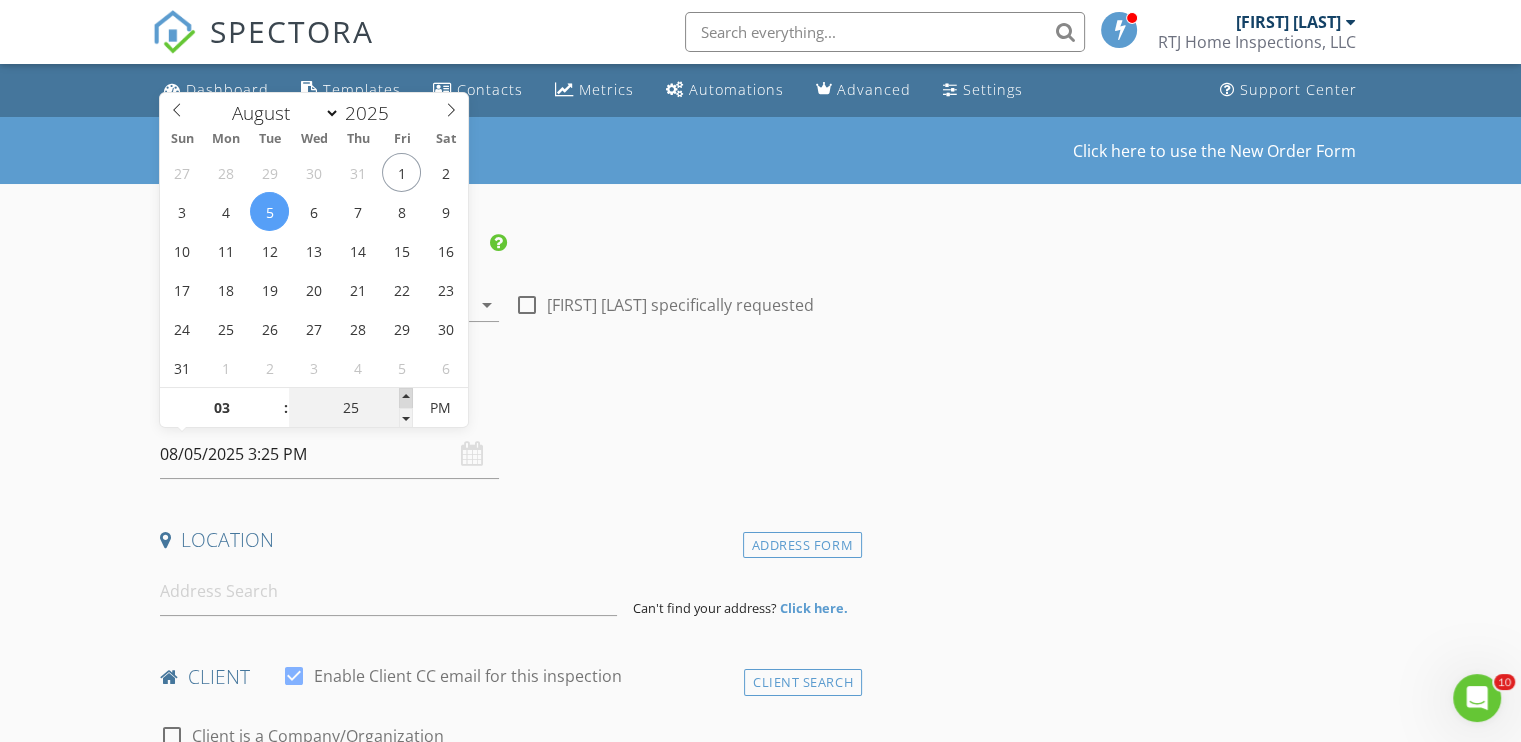click at bounding box center [406, 398] 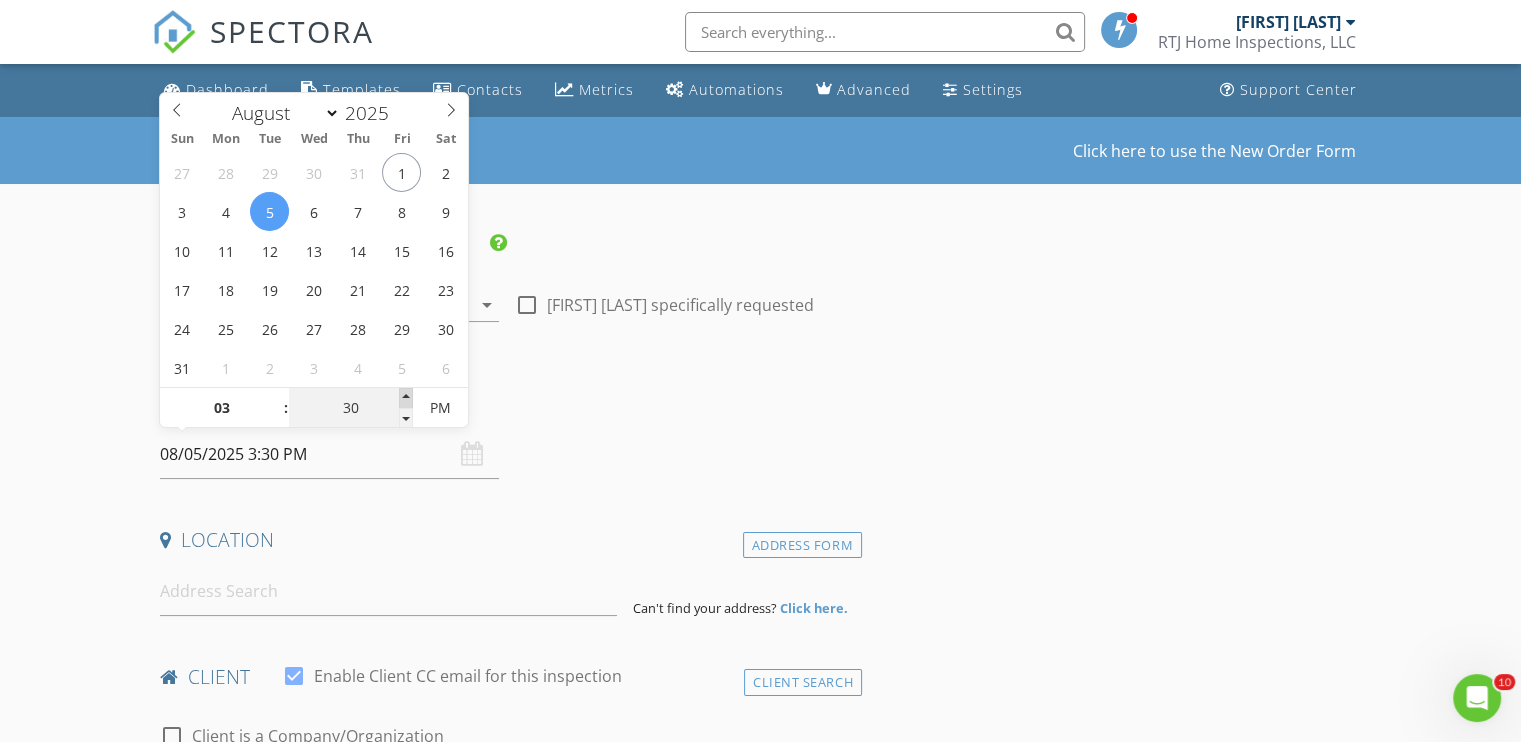 click at bounding box center [406, 398] 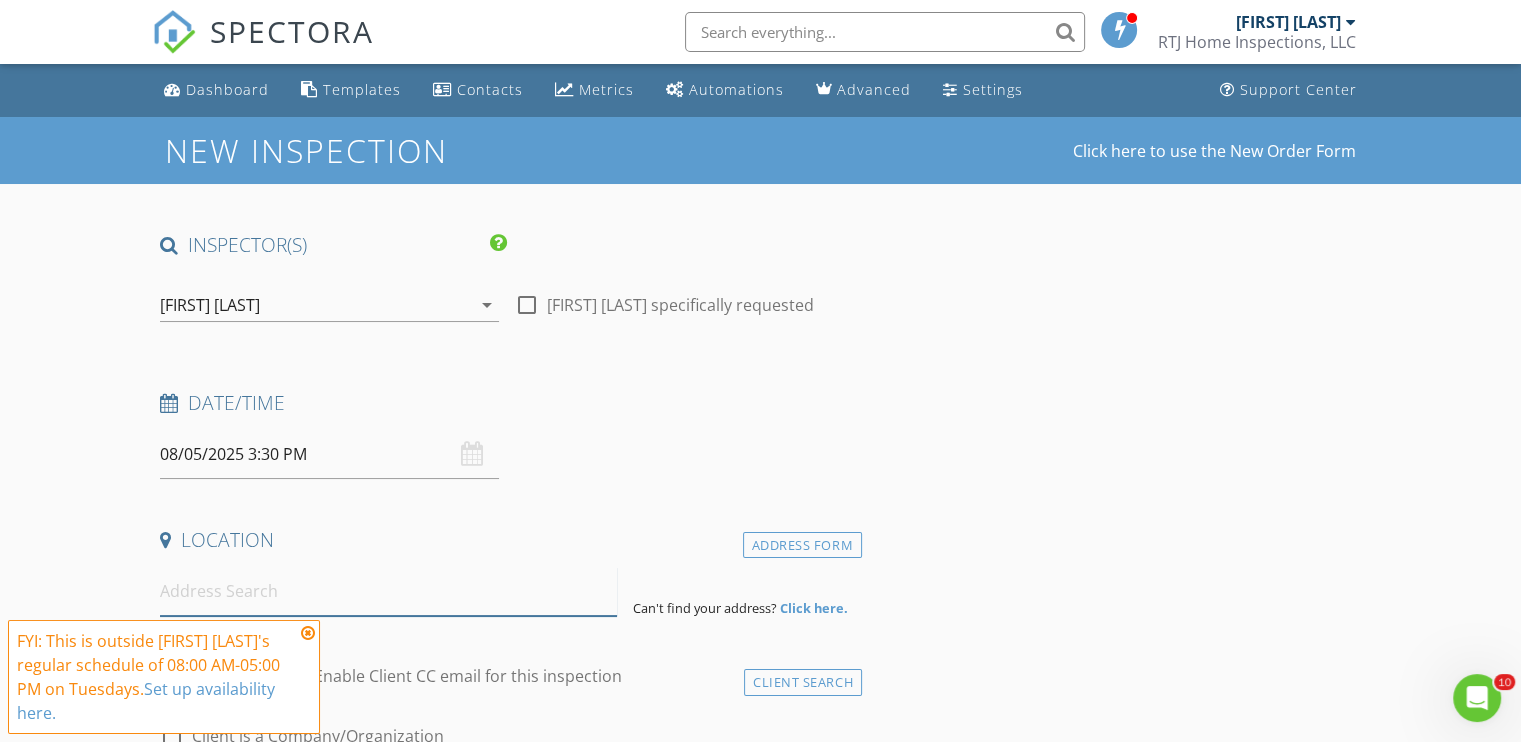 click at bounding box center [388, 591] 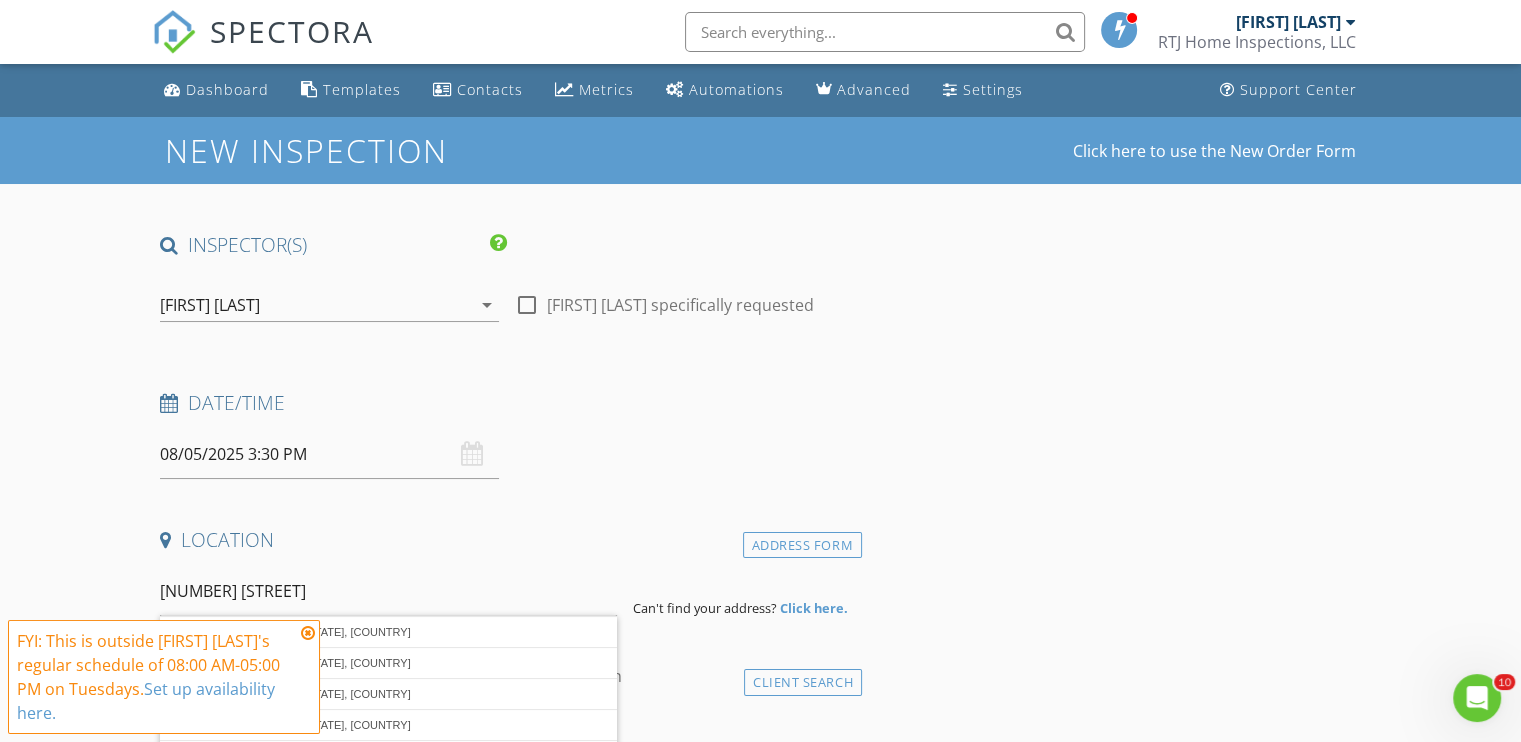click at bounding box center [308, 633] 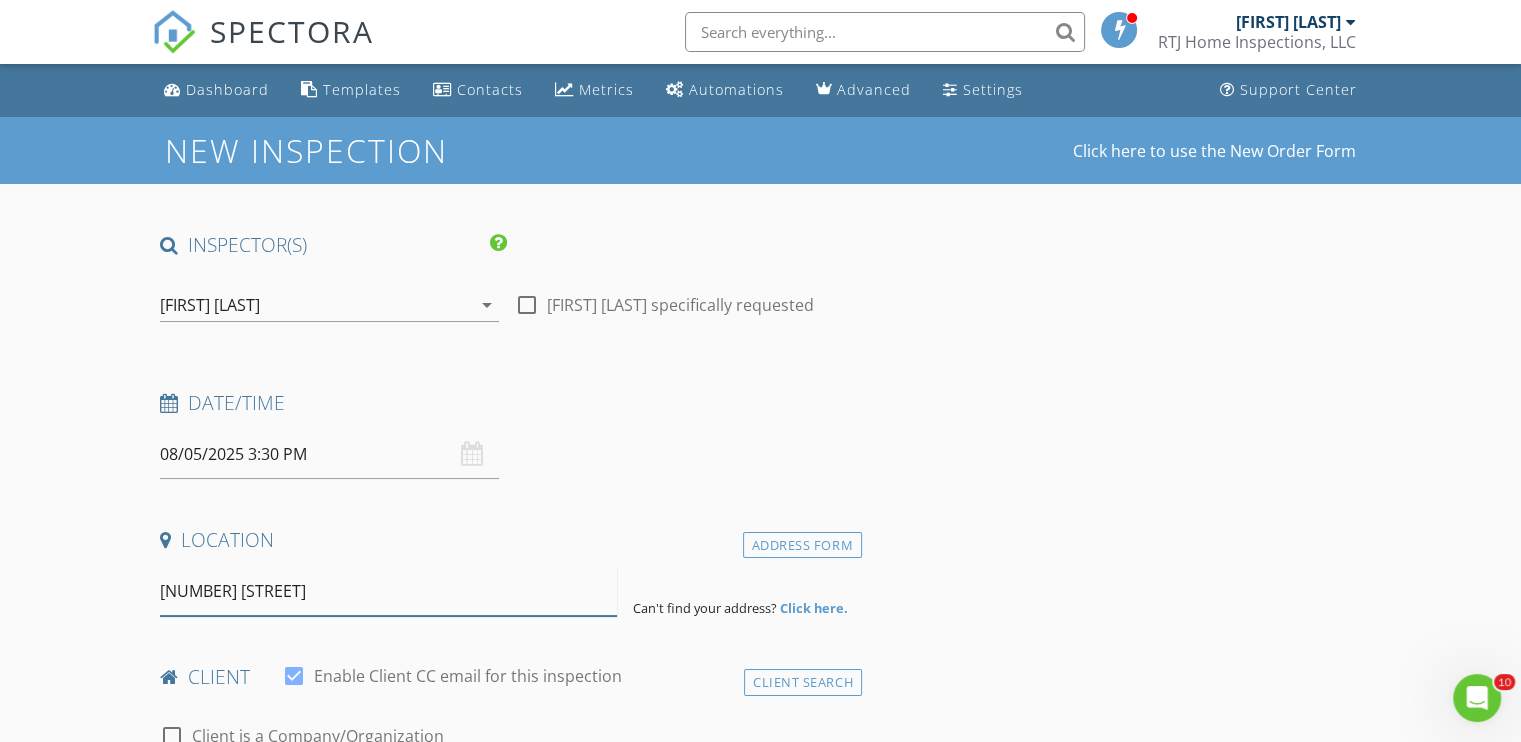 click on "23 bridle lane" at bounding box center [388, 591] 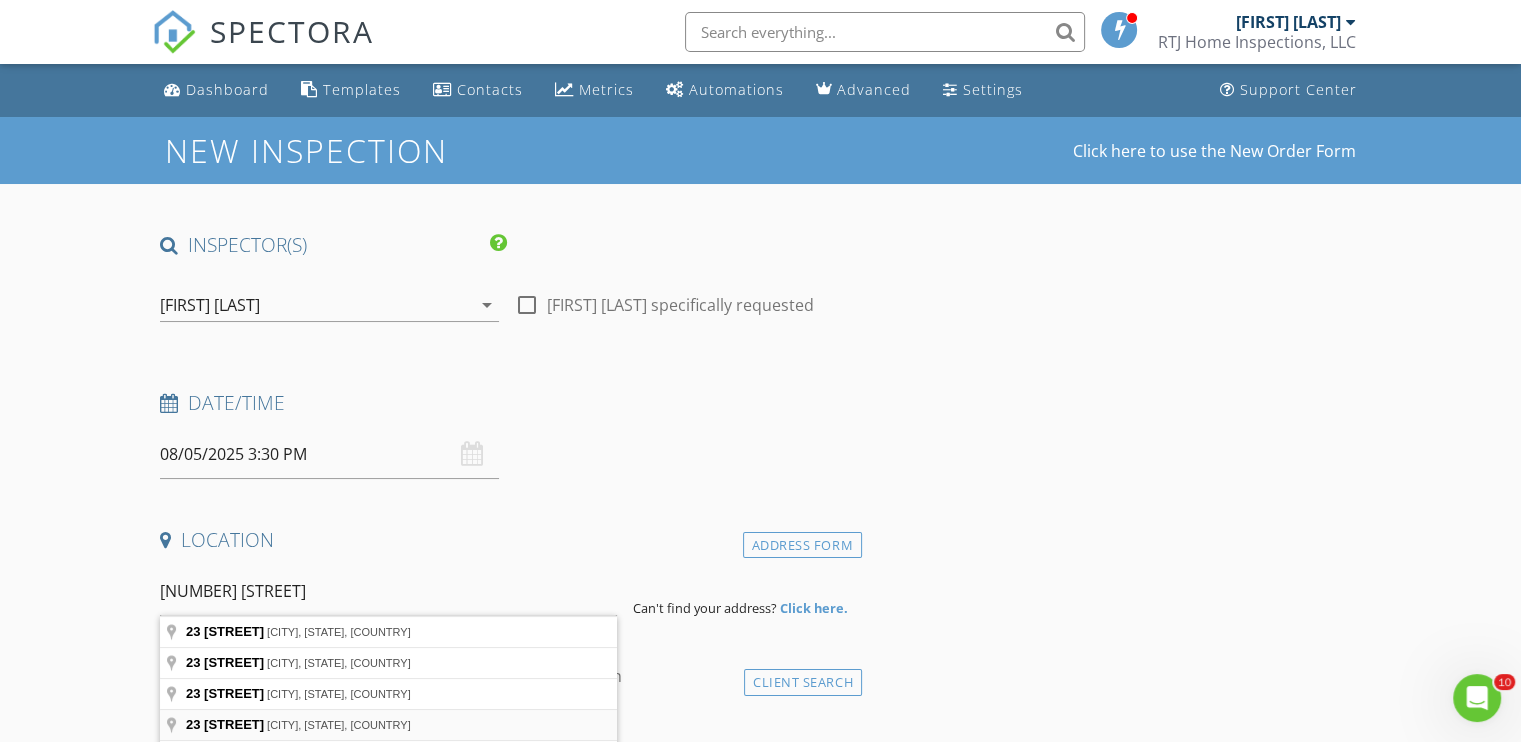 type on "23 Bridle Lane, Stonefort, IL, USA" 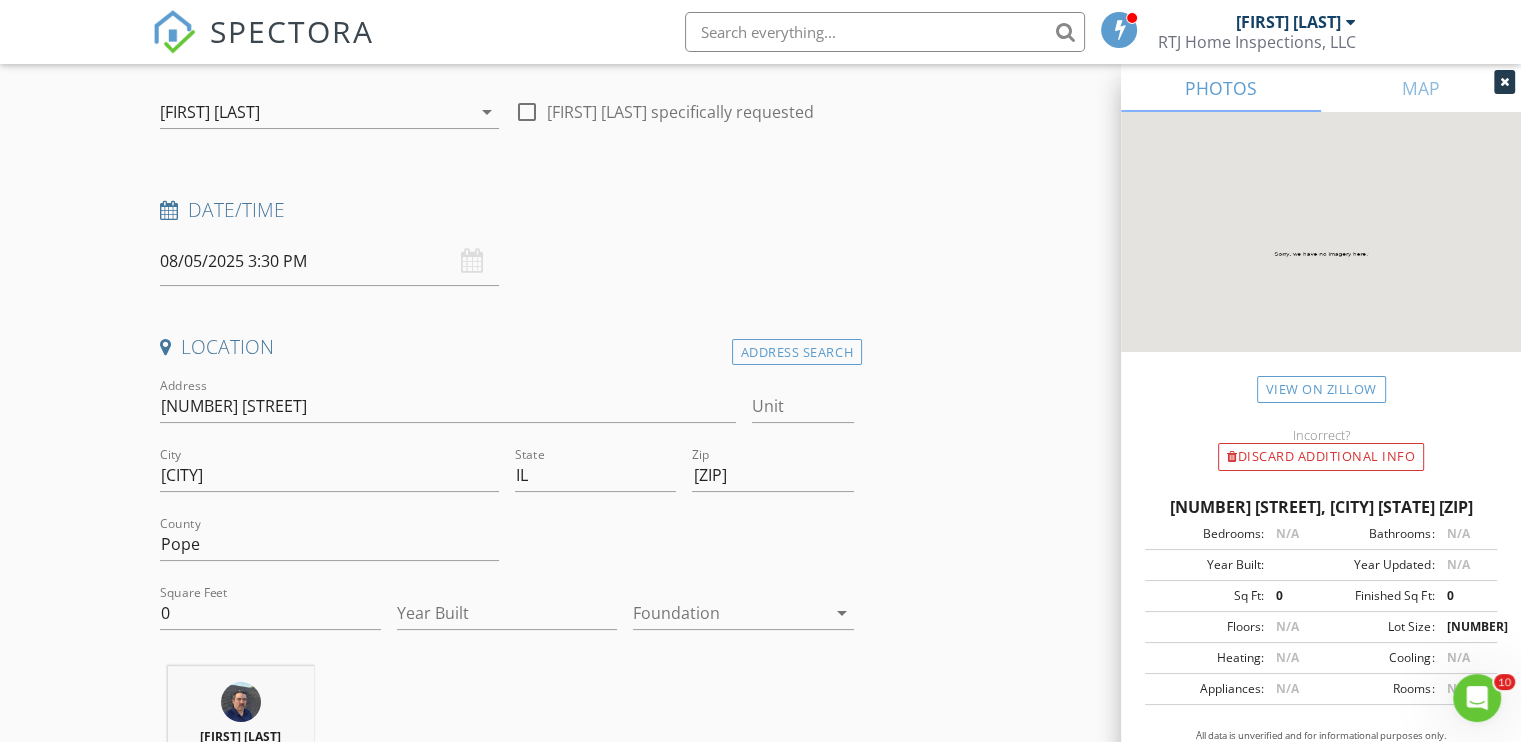 scroll, scrollTop: 200, scrollLeft: 0, axis: vertical 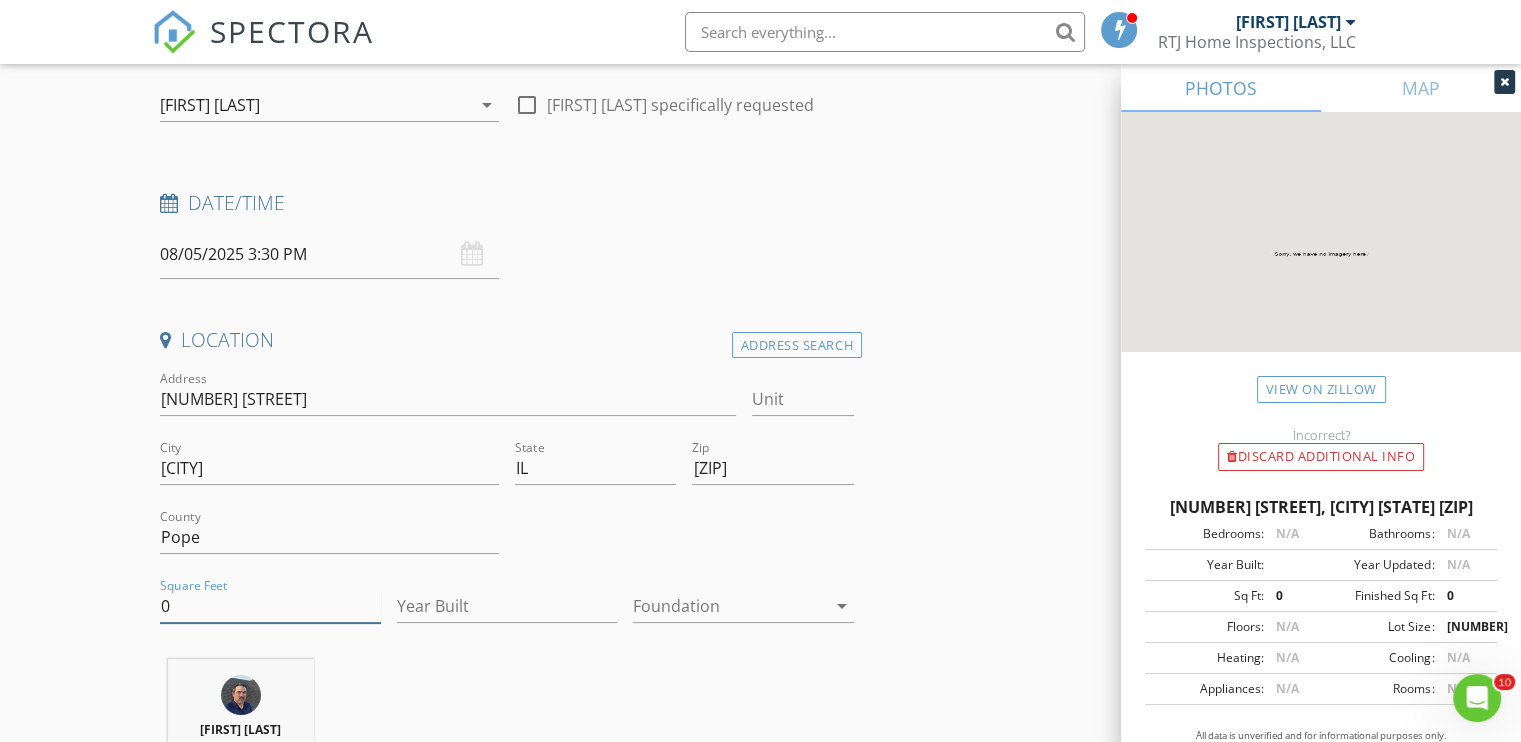 drag, startPoint x: 213, startPoint y: 617, endPoint x: 132, endPoint y: 593, distance: 84.48077 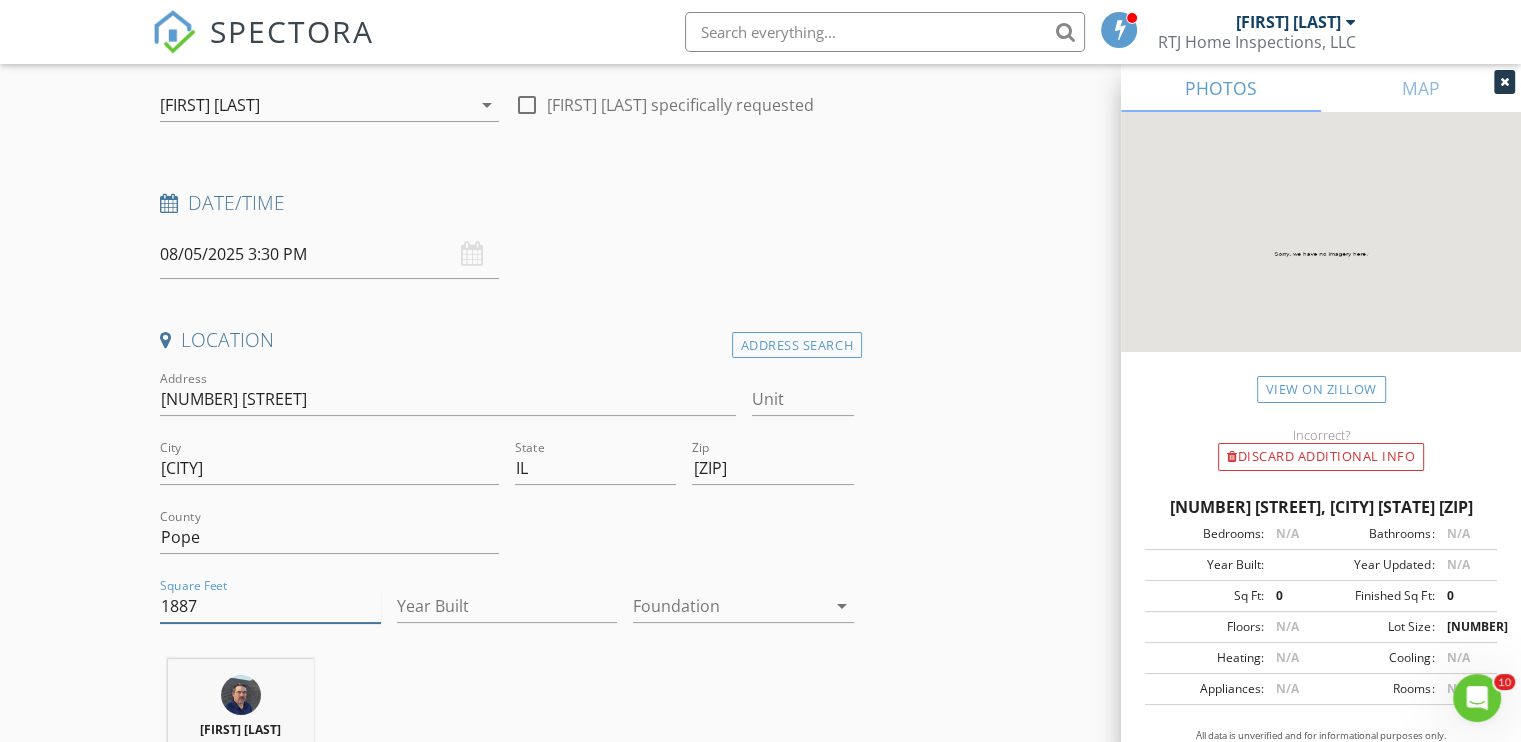 type on "1887" 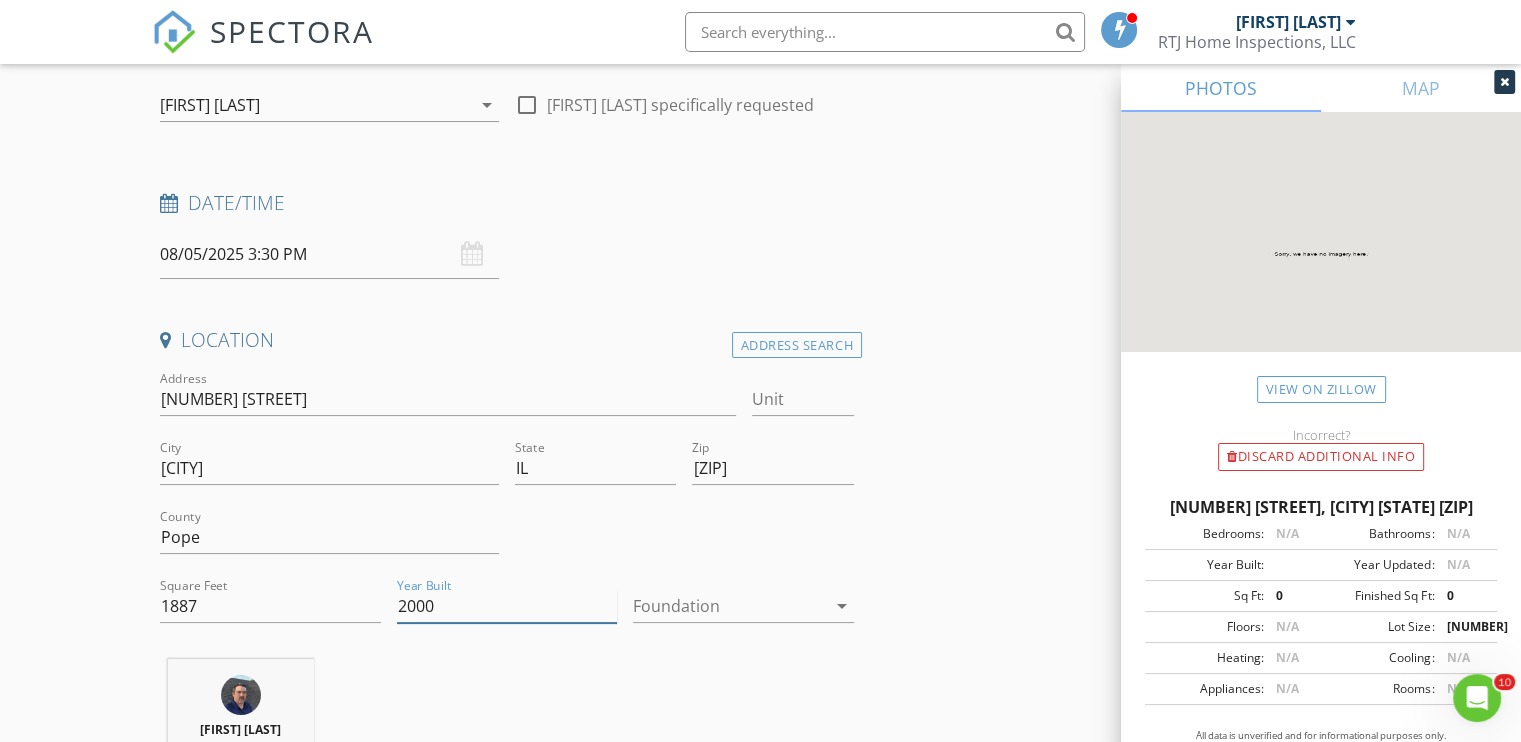 type on "2000" 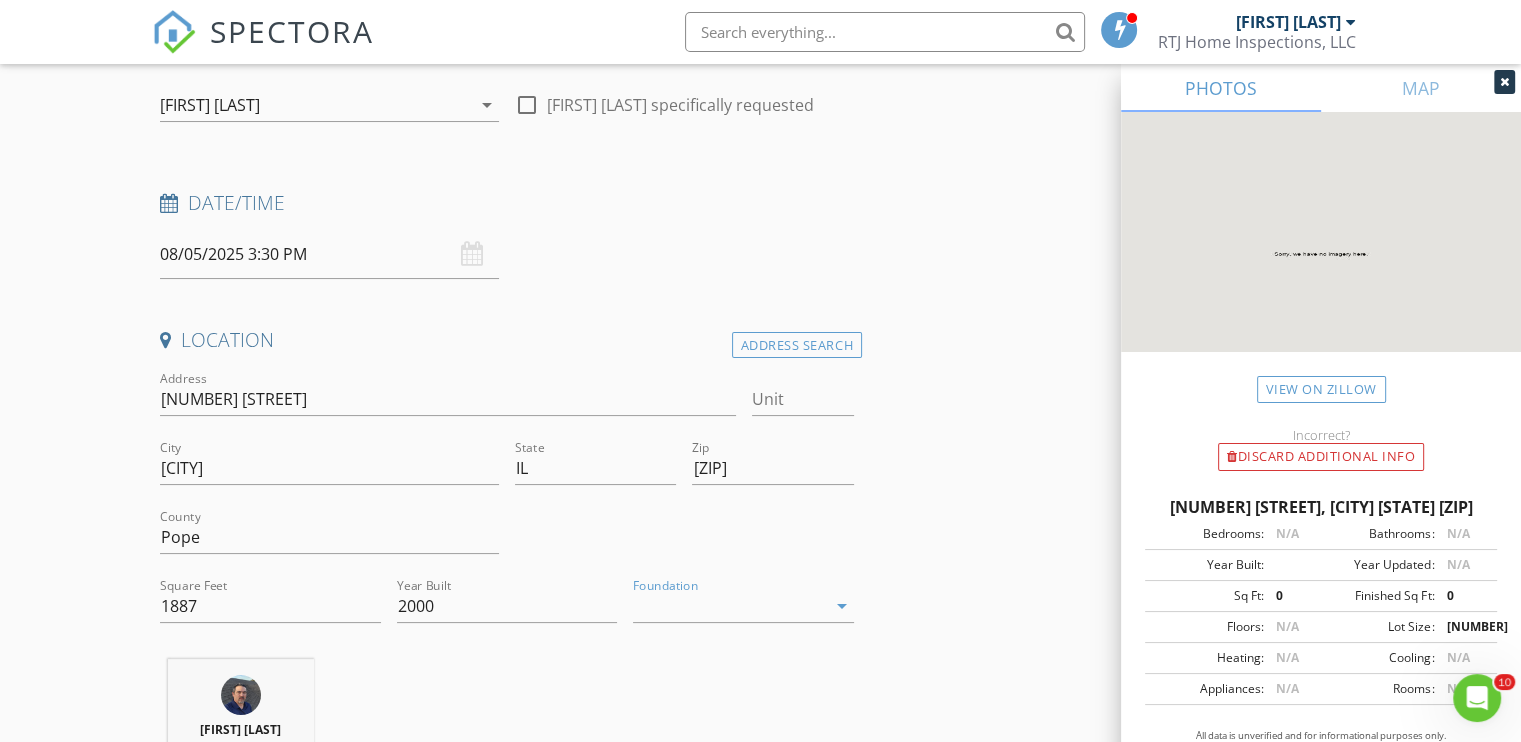 click at bounding box center (729, 606) 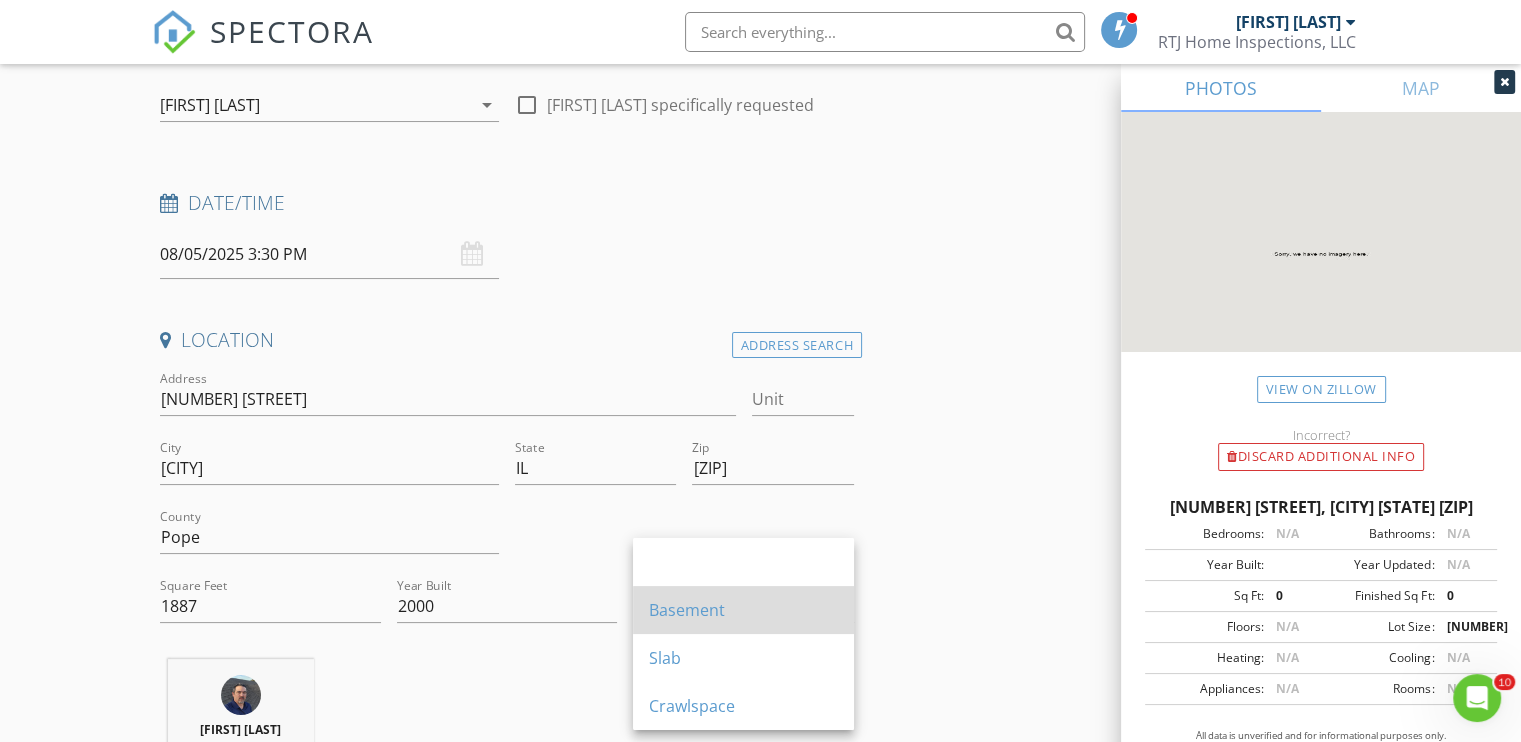 click on "Basement" at bounding box center [743, 610] 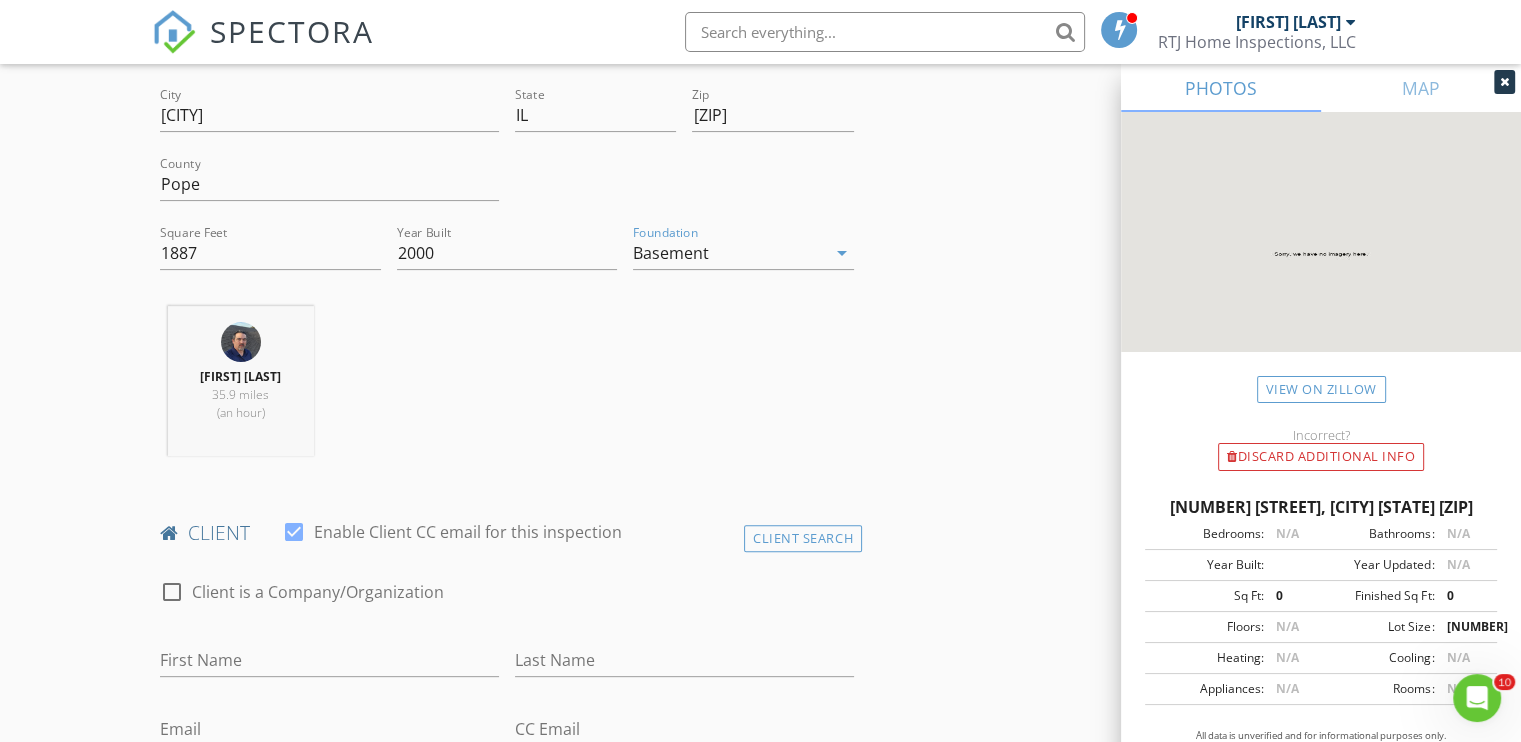 scroll, scrollTop: 600, scrollLeft: 0, axis: vertical 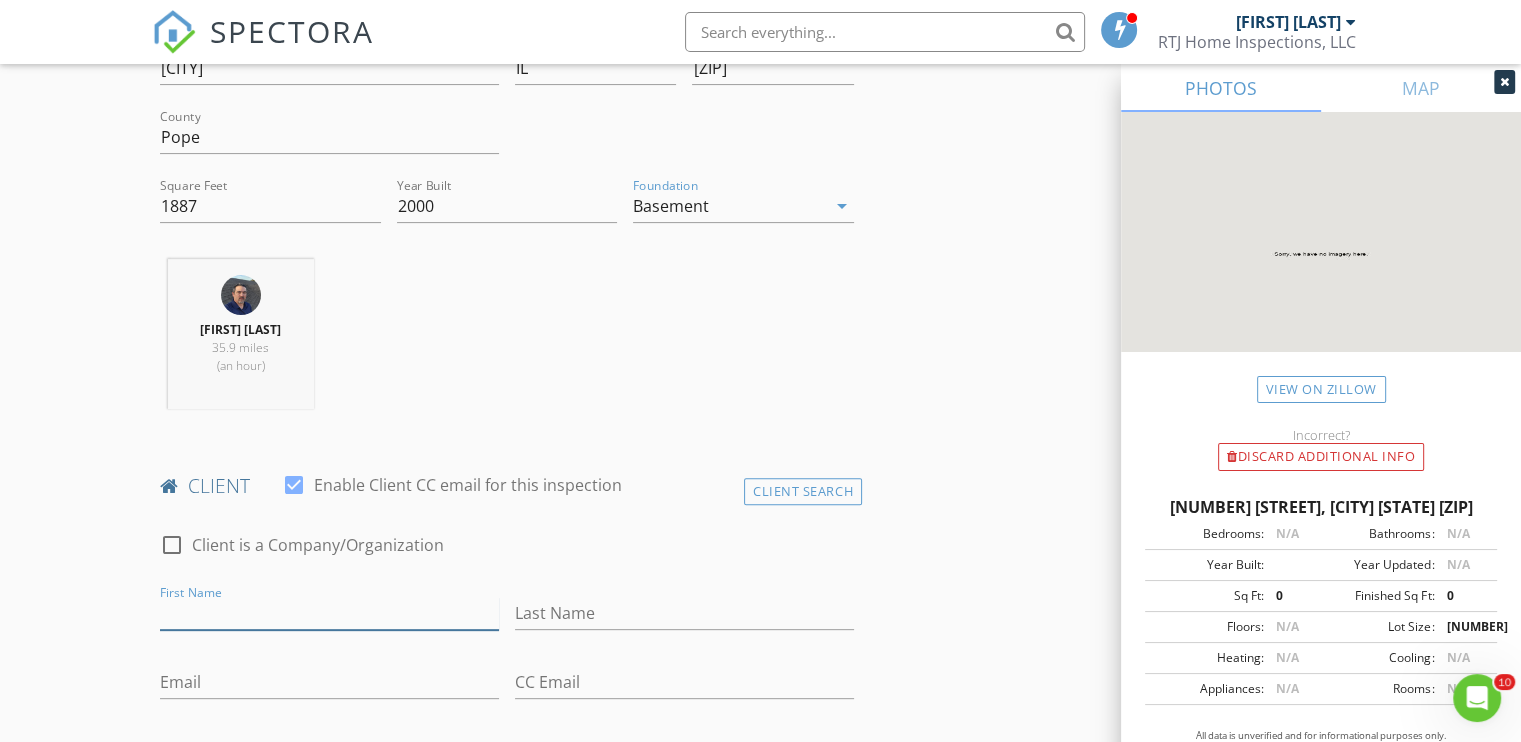 click on "First Name" at bounding box center [329, 613] 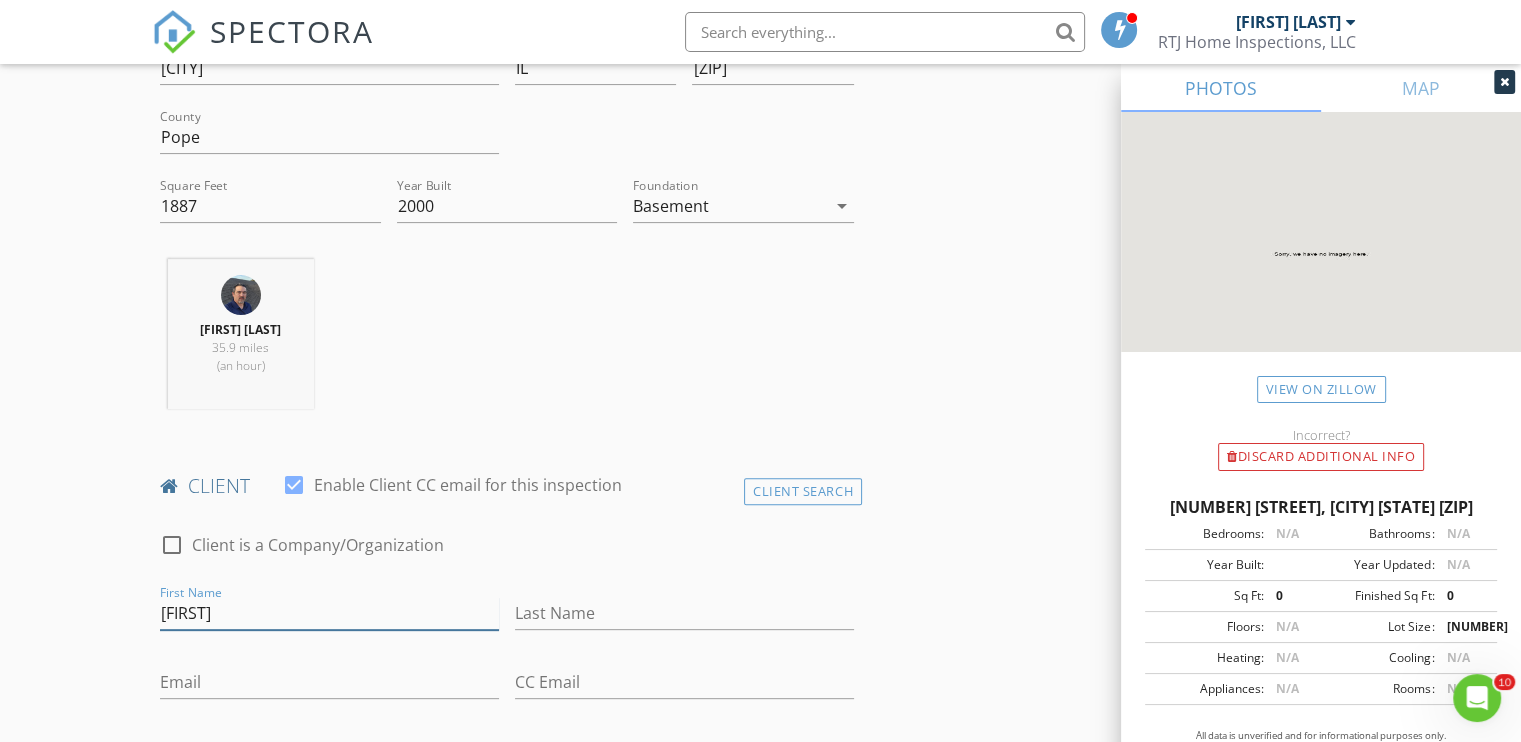 type on "[FIRST]" 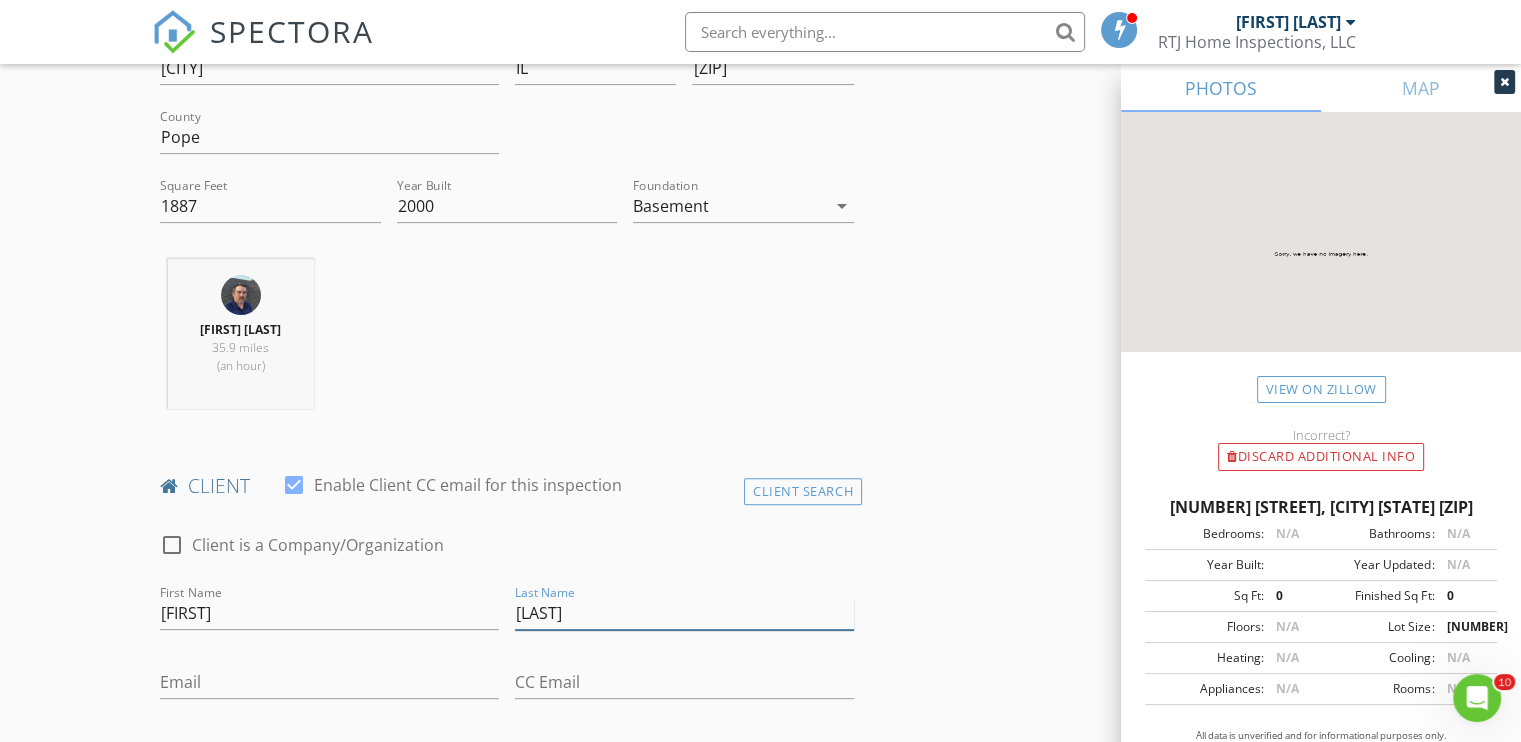 type on "[LAST]" 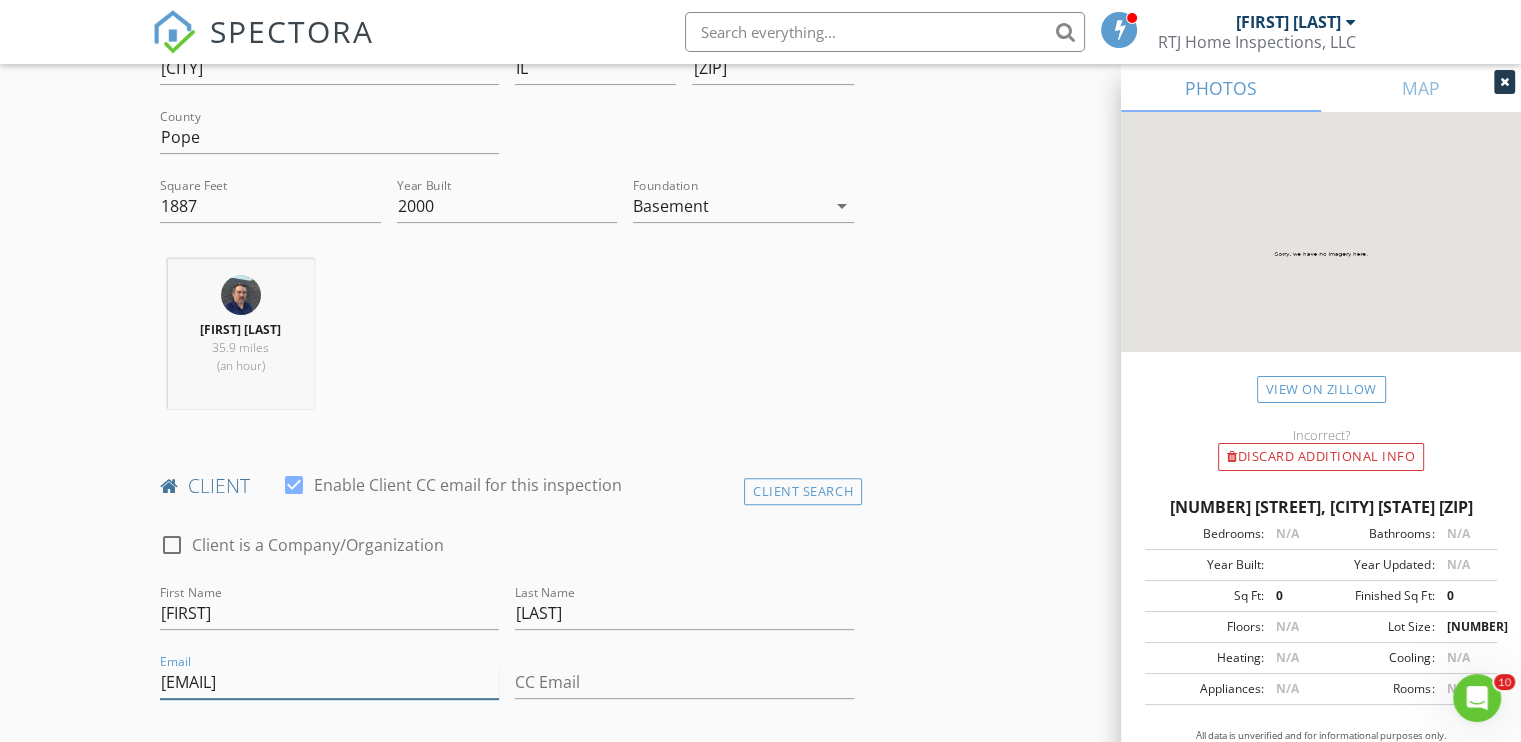 type on "[EMAIL]" 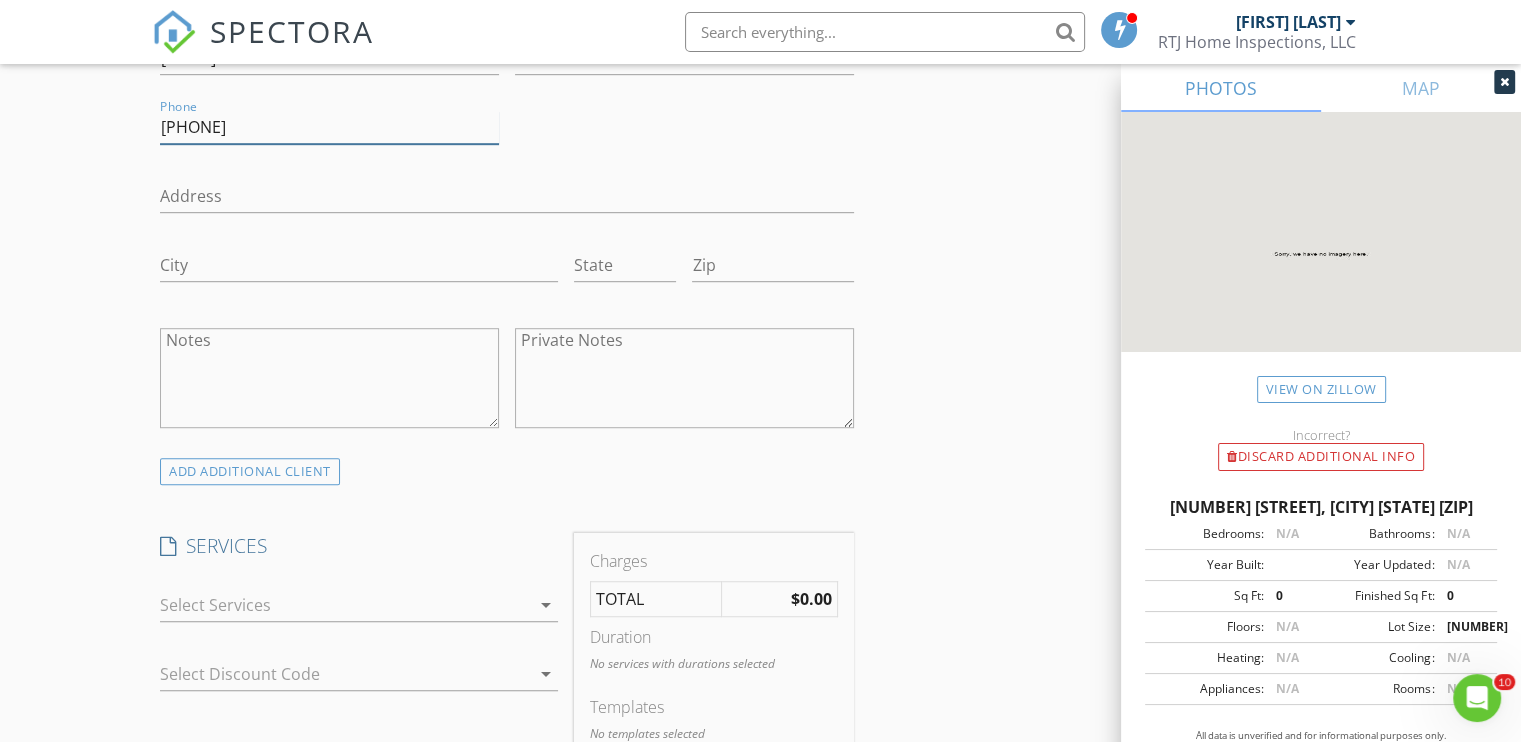 scroll, scrollTop: 1424, scrollLeft: 0, axis: vertical 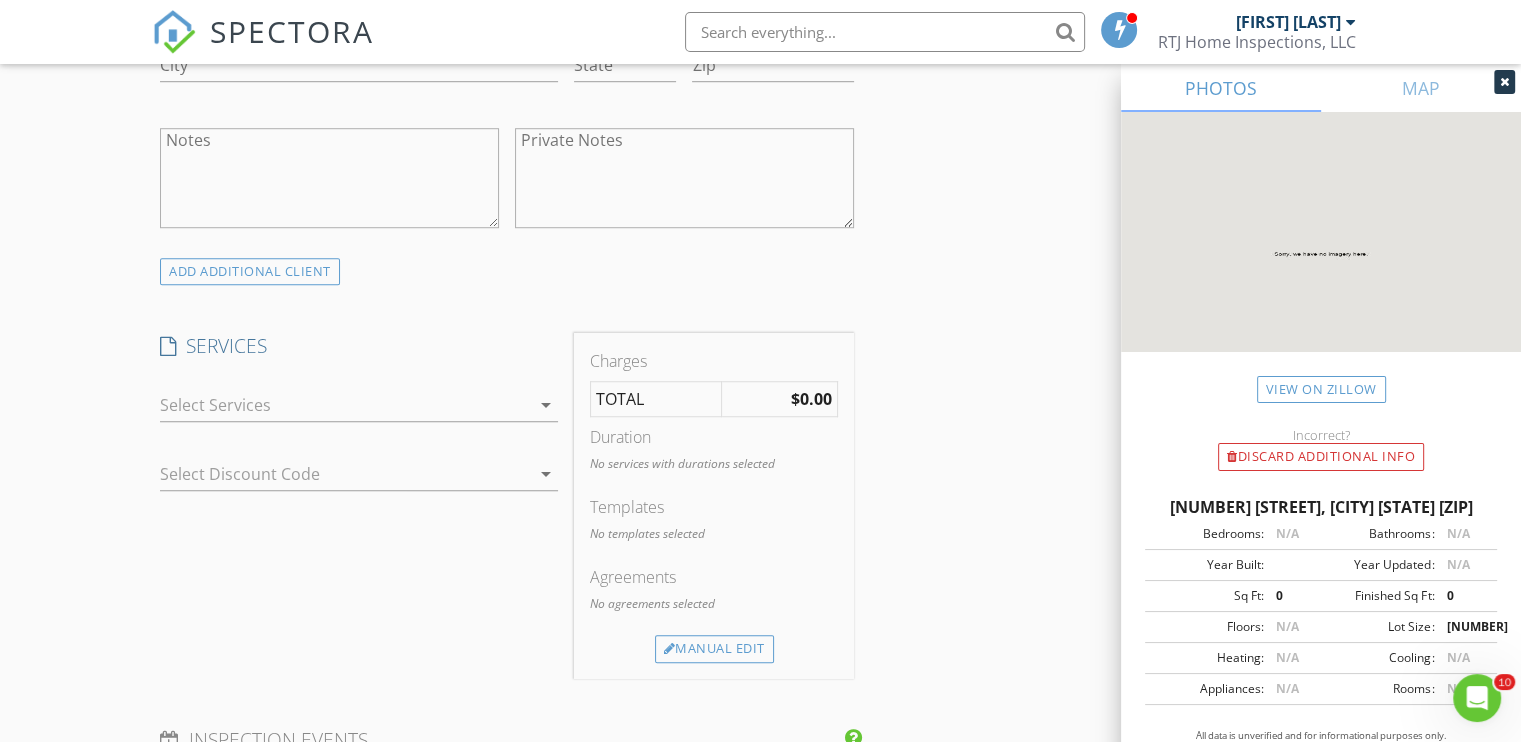 type on "[PHONE]" 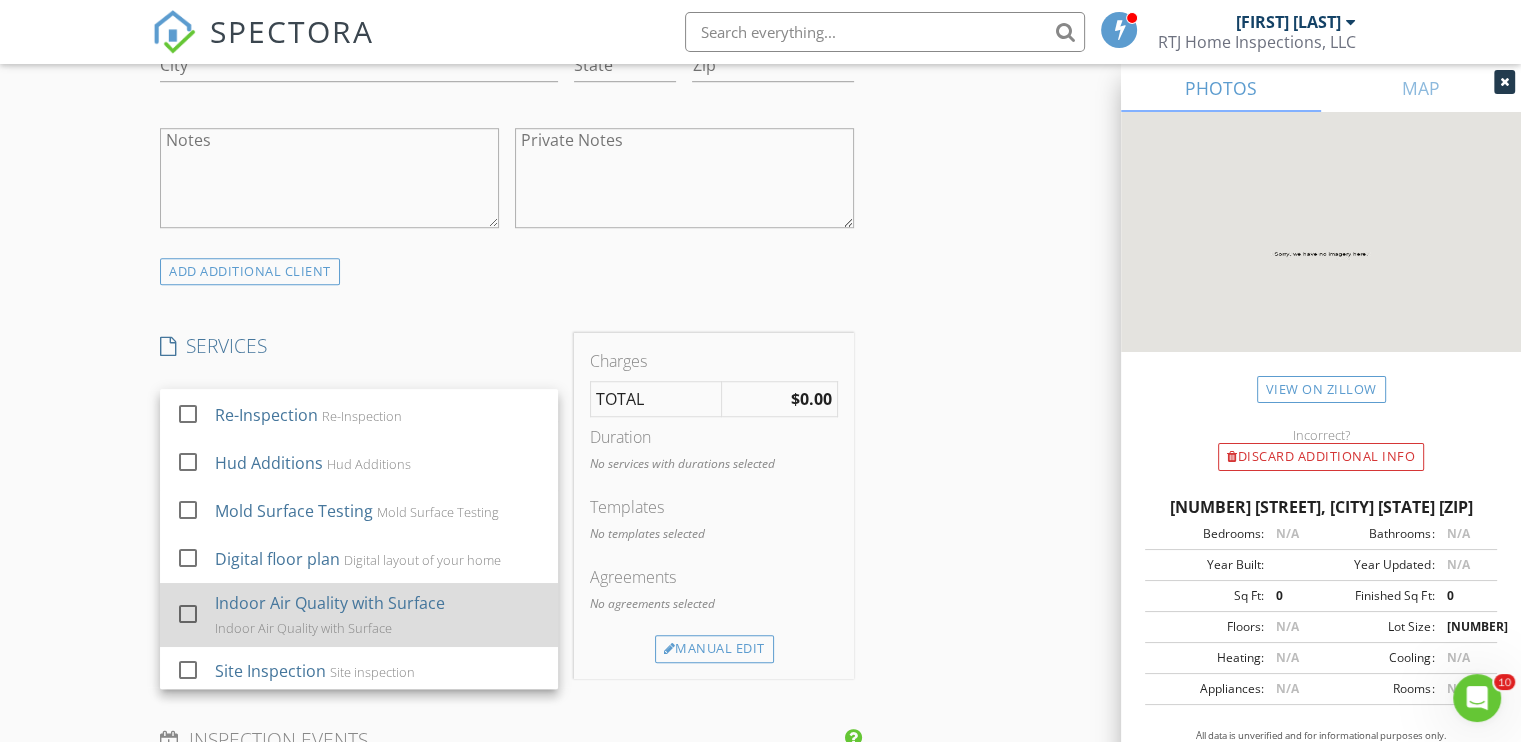 scroll, scrollTop: 196, scrollLeft: 0, axis: vertical 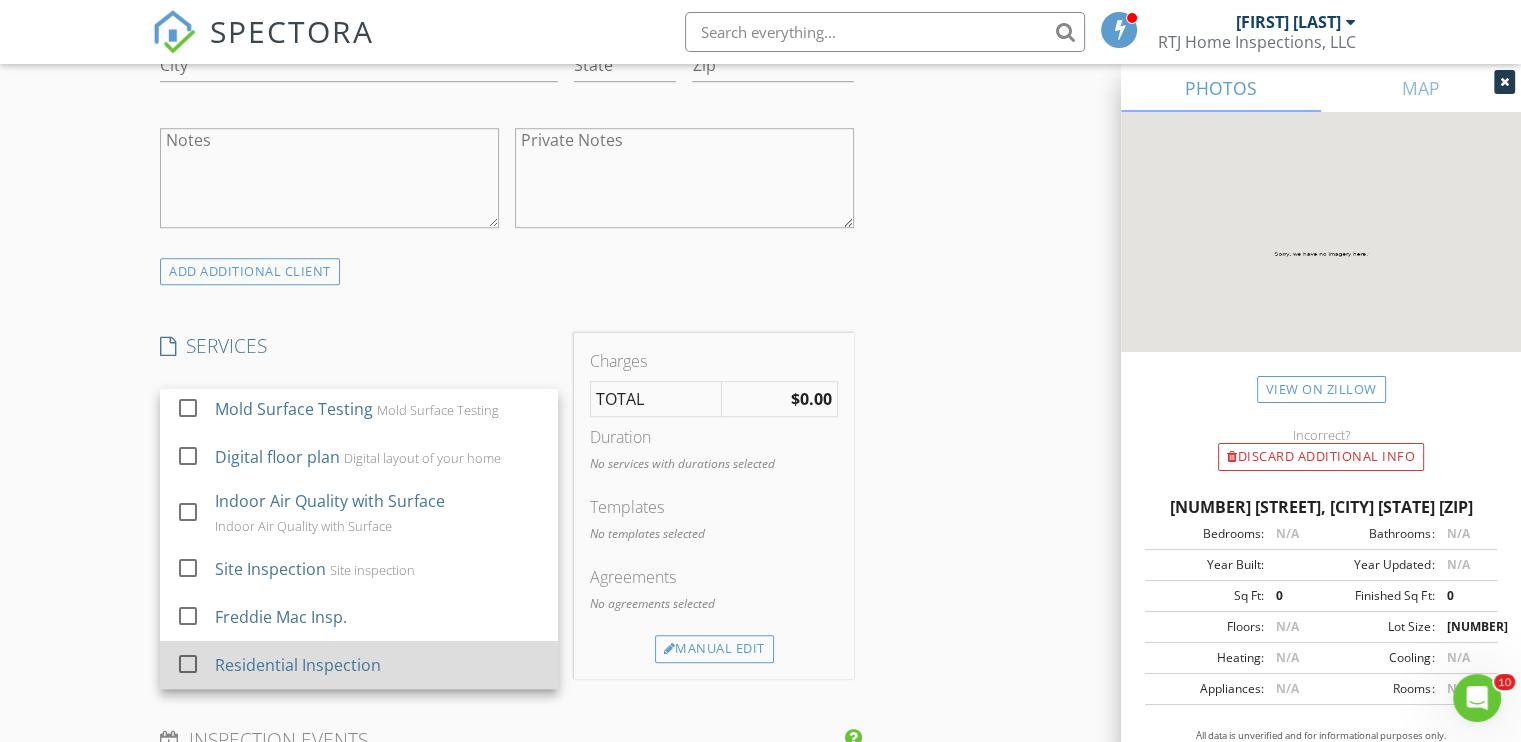 click on "Residential Inspection" at bounding box center (298, 665) 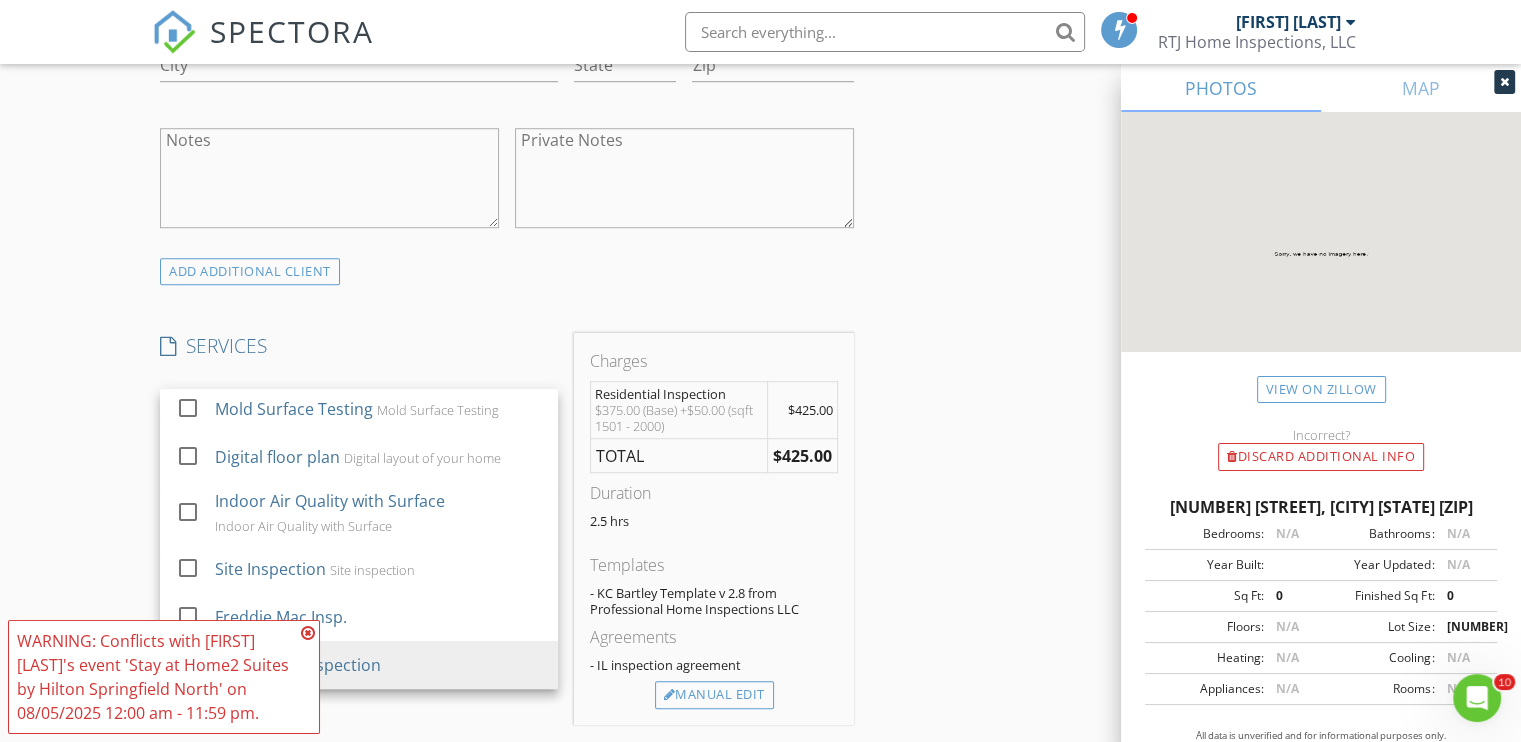 click on "New Inspection
Click here to use the New Order Form
INSPECTOR(S)
check_box   Robert Johnson   PRIMARY   Robert Johnson arrow_drop_down   check_box_outline_blank Robert Johnson specifically requested
Date/Time
08/05/2025 3:30 PM
Location
Address Search       Address 23 Bridle Ln   Unit   City Stonefort   State IL   Zip 62987   County Pope     Square Feet 1887   Year Built 2000   Foundation Basement arrow_drop_down     Robert Johnson     35.9 miles     (an hour)
client
check_box Enable Client CC email for this inspection   Client Search     check_box_outline_blank Client is a Company/Organization     First Name Ericka   Last Name Gwaltney   Email ericka.gwaltney@ddelectricllc.net   CC Email   Phone 618-518-9095   Address   City   State   Zip       Notes   Private Notes
ADD ADDITIONAL client" at bounding box center [760, 462] 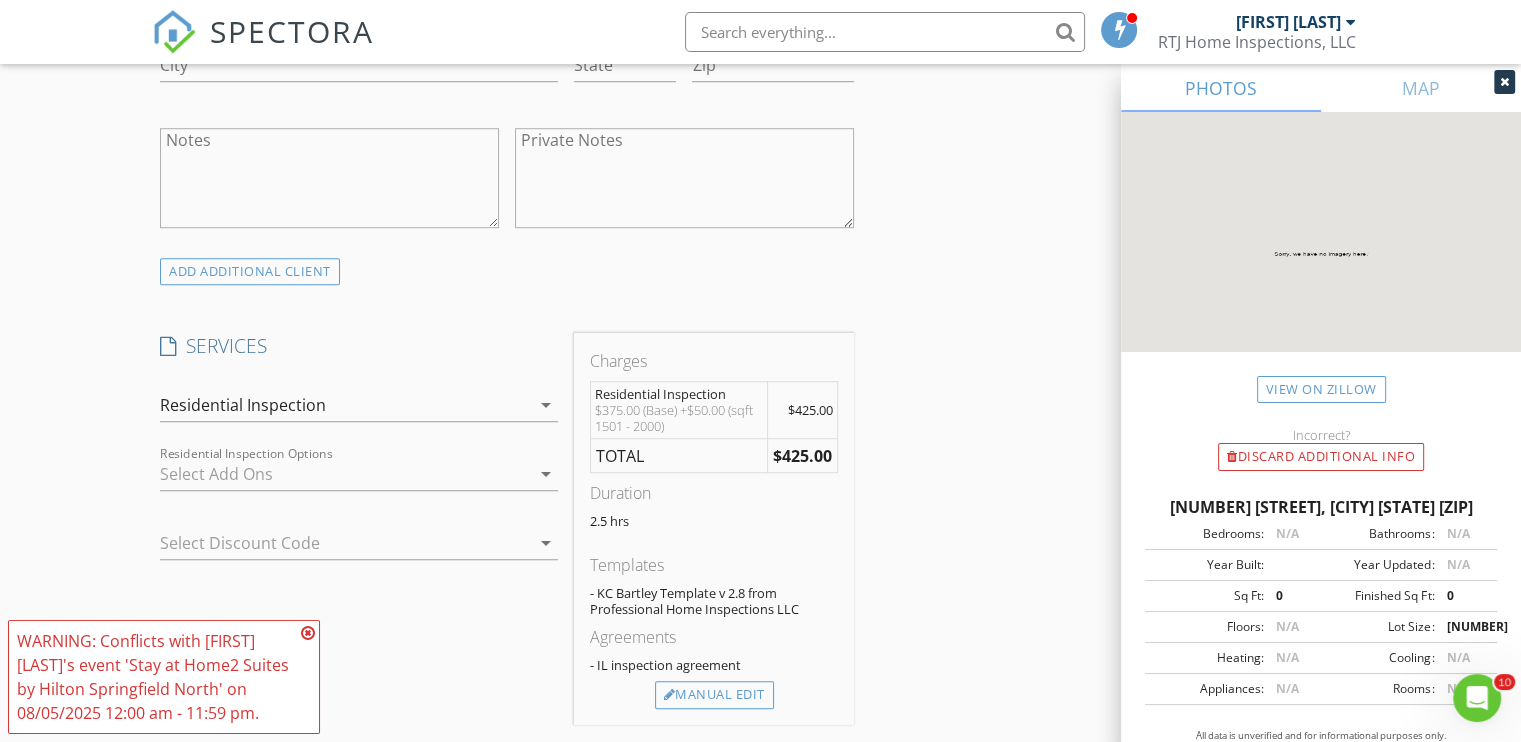 click at bounding box center [308, 633] 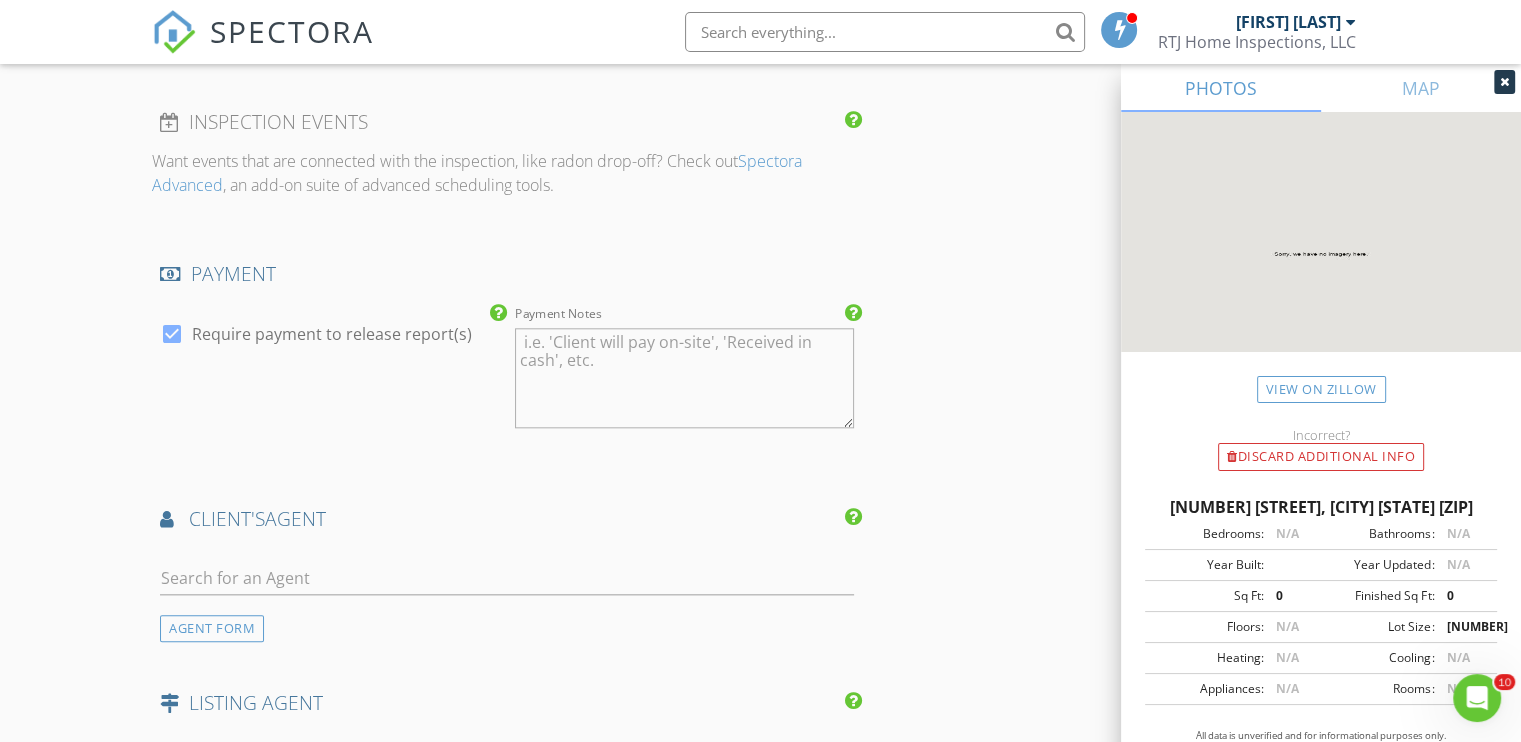 scroll, scrollTop: 2224, scrollLeft: 0, axis: vertical 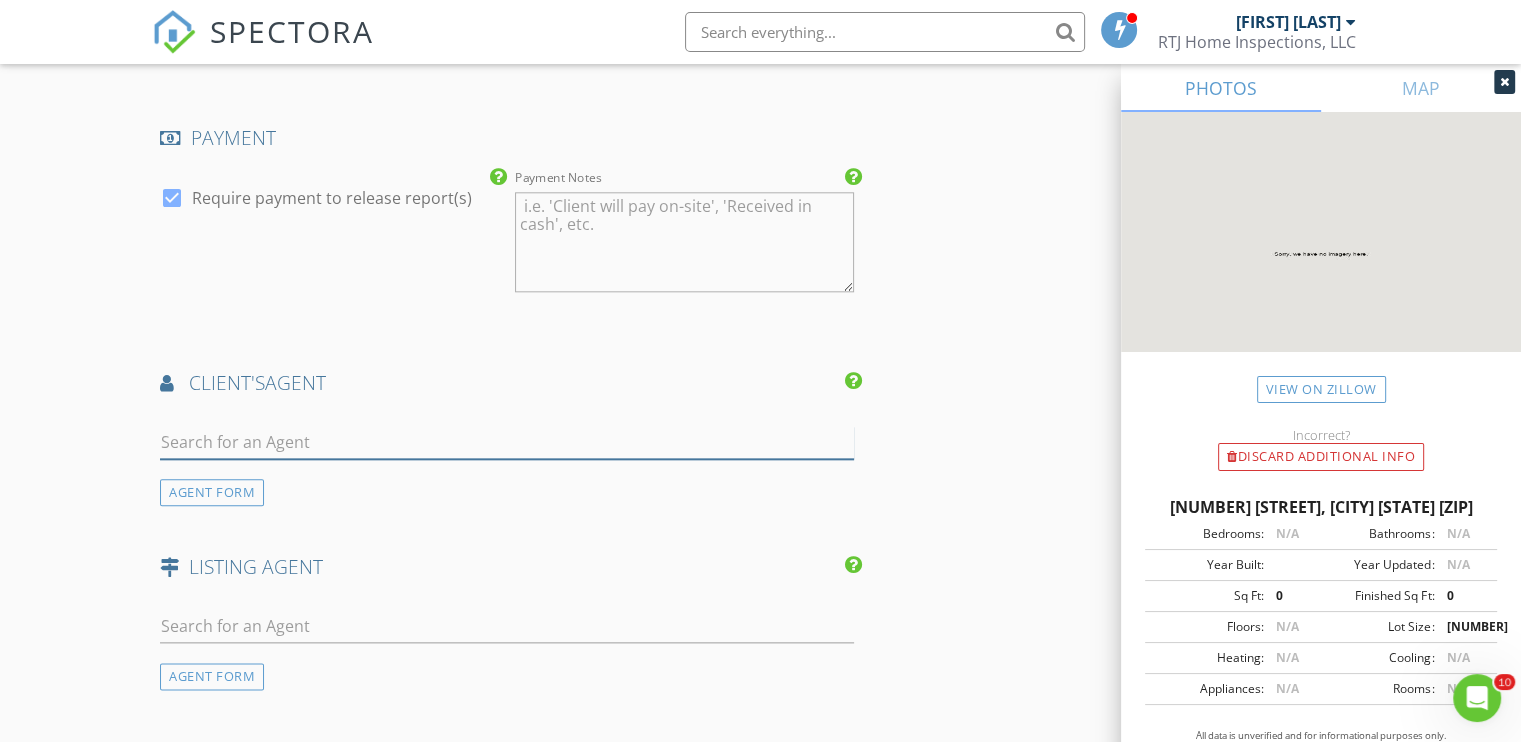 click at bounding box center (507, 442) 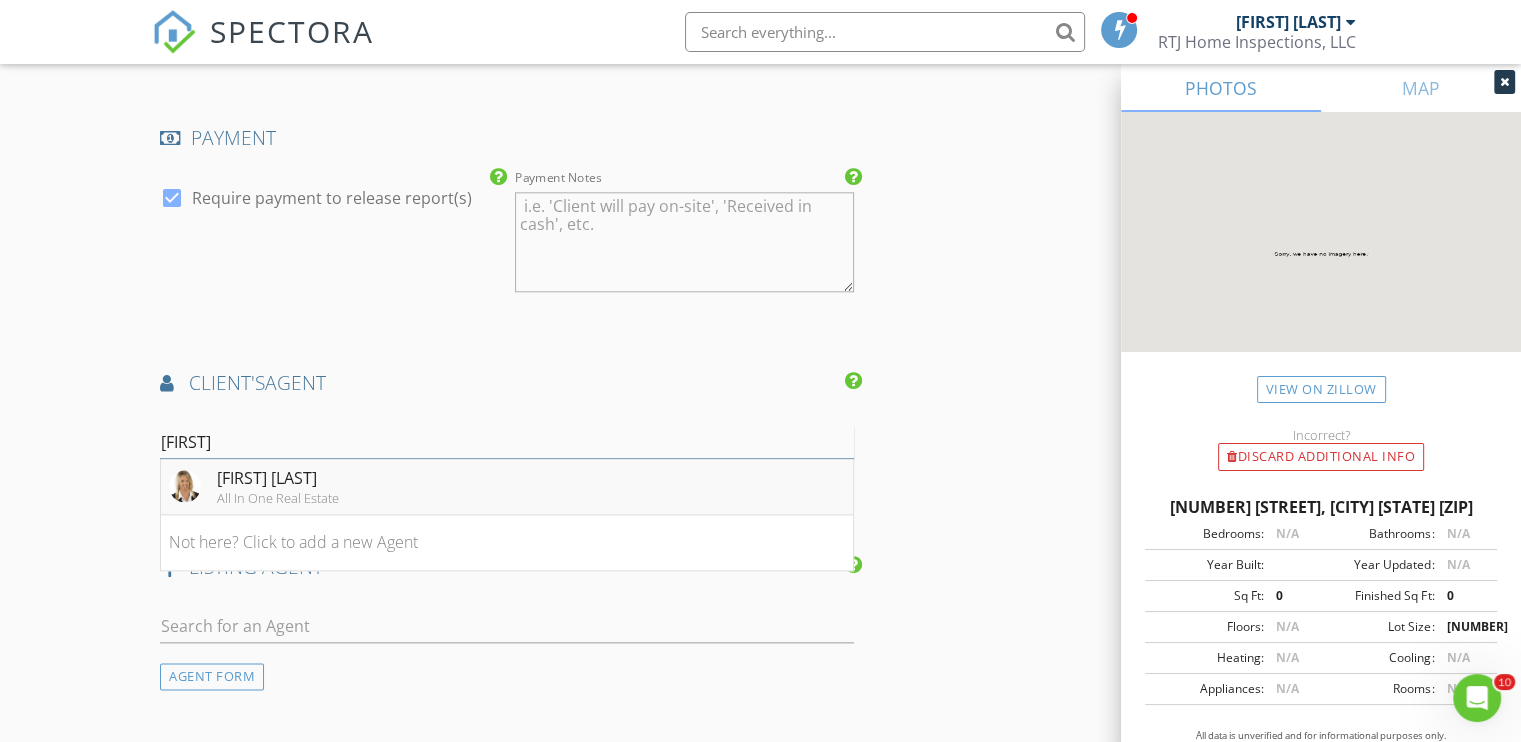type on "marci" 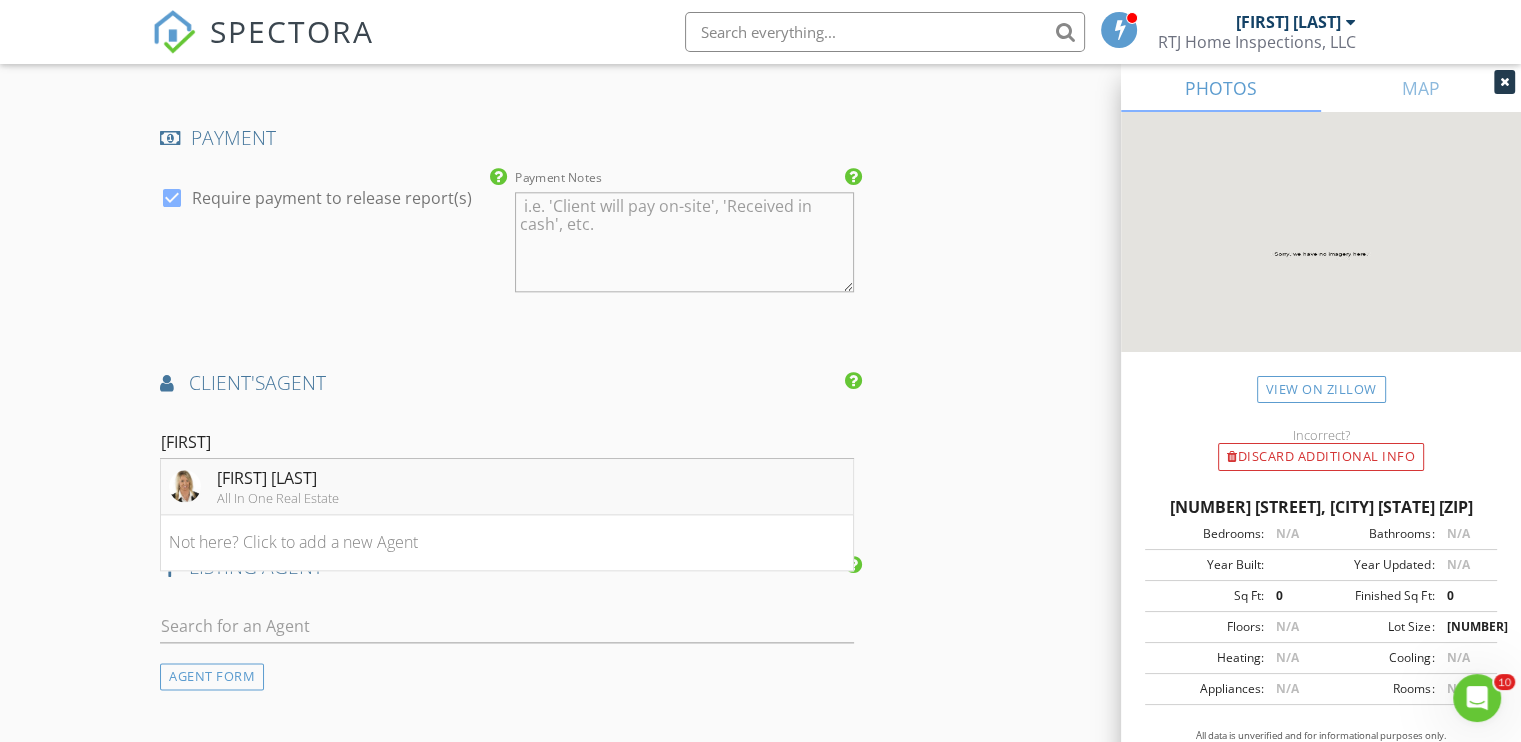 click on "[FIRST] [LAST]" at bounding box center [278, 478] 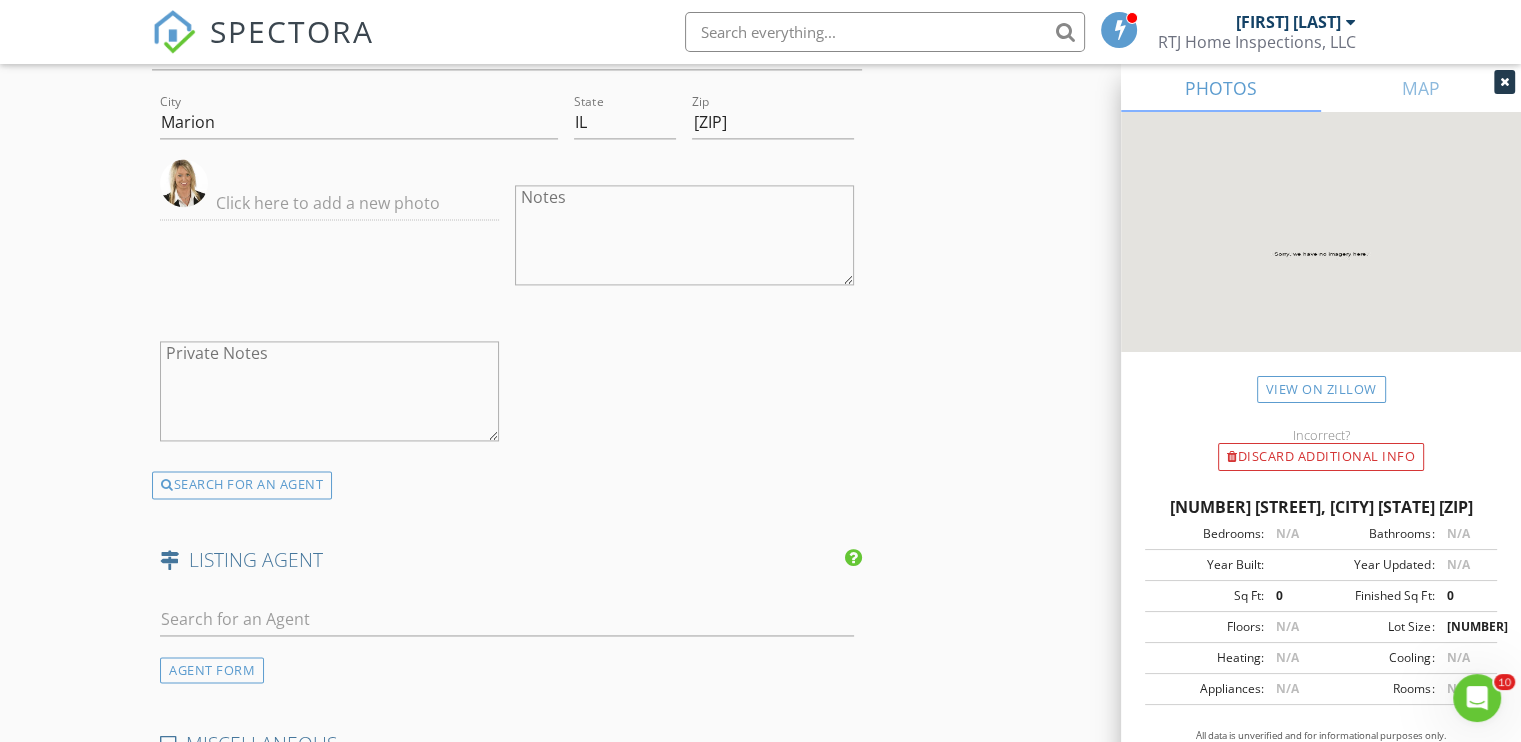 scroll, scrollTop: 2924, scrollLeft: 0, axis: vertical 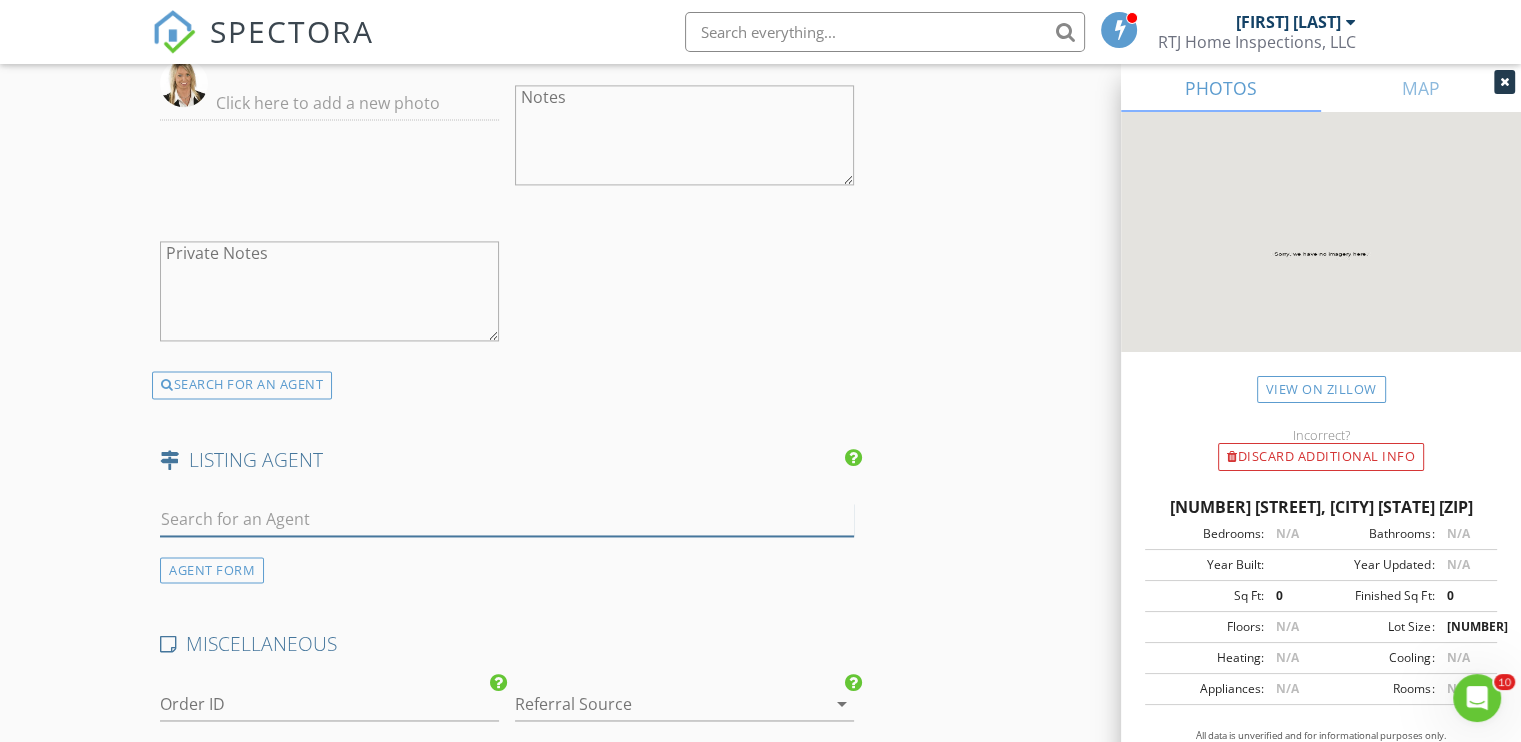 click at bounding box center [507, 519] 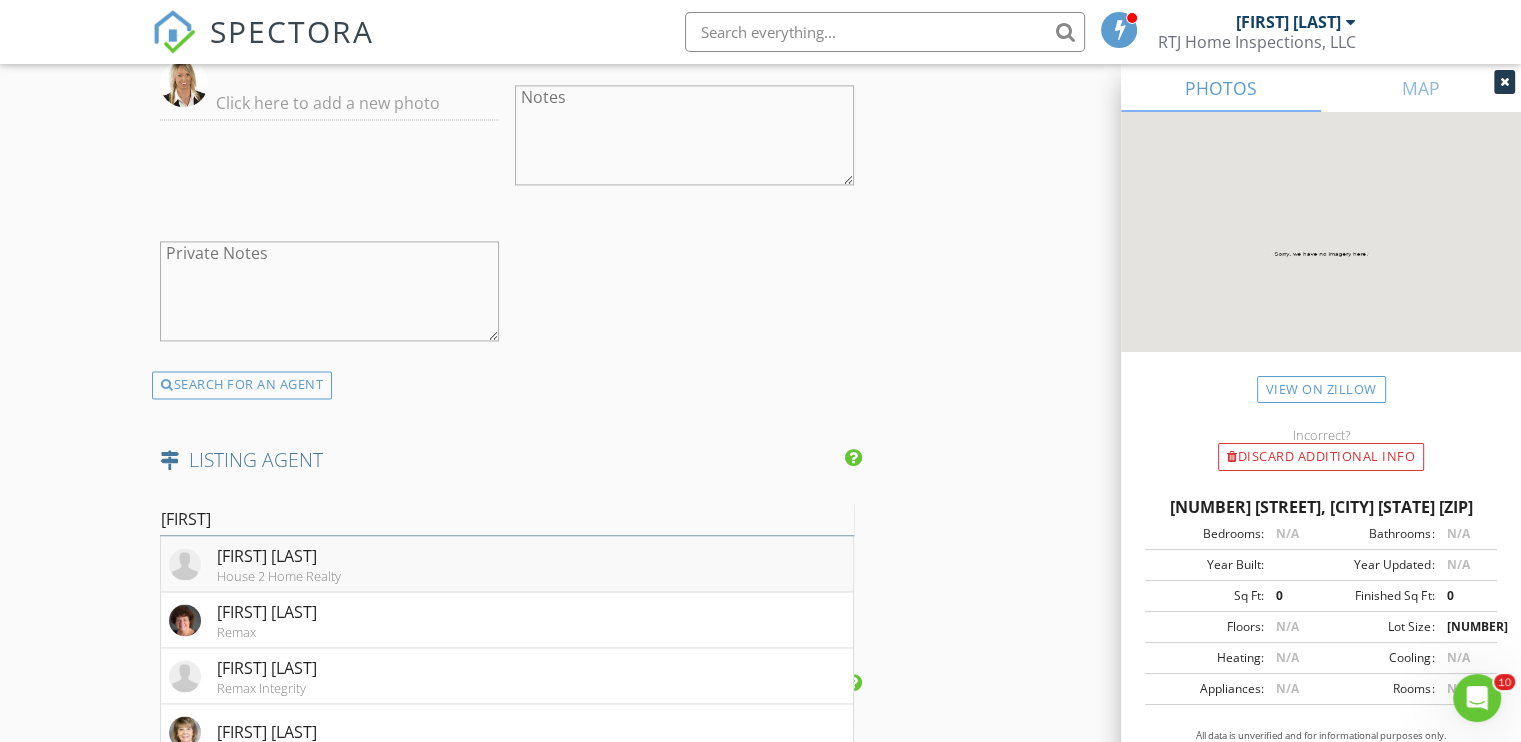 type on "deb" 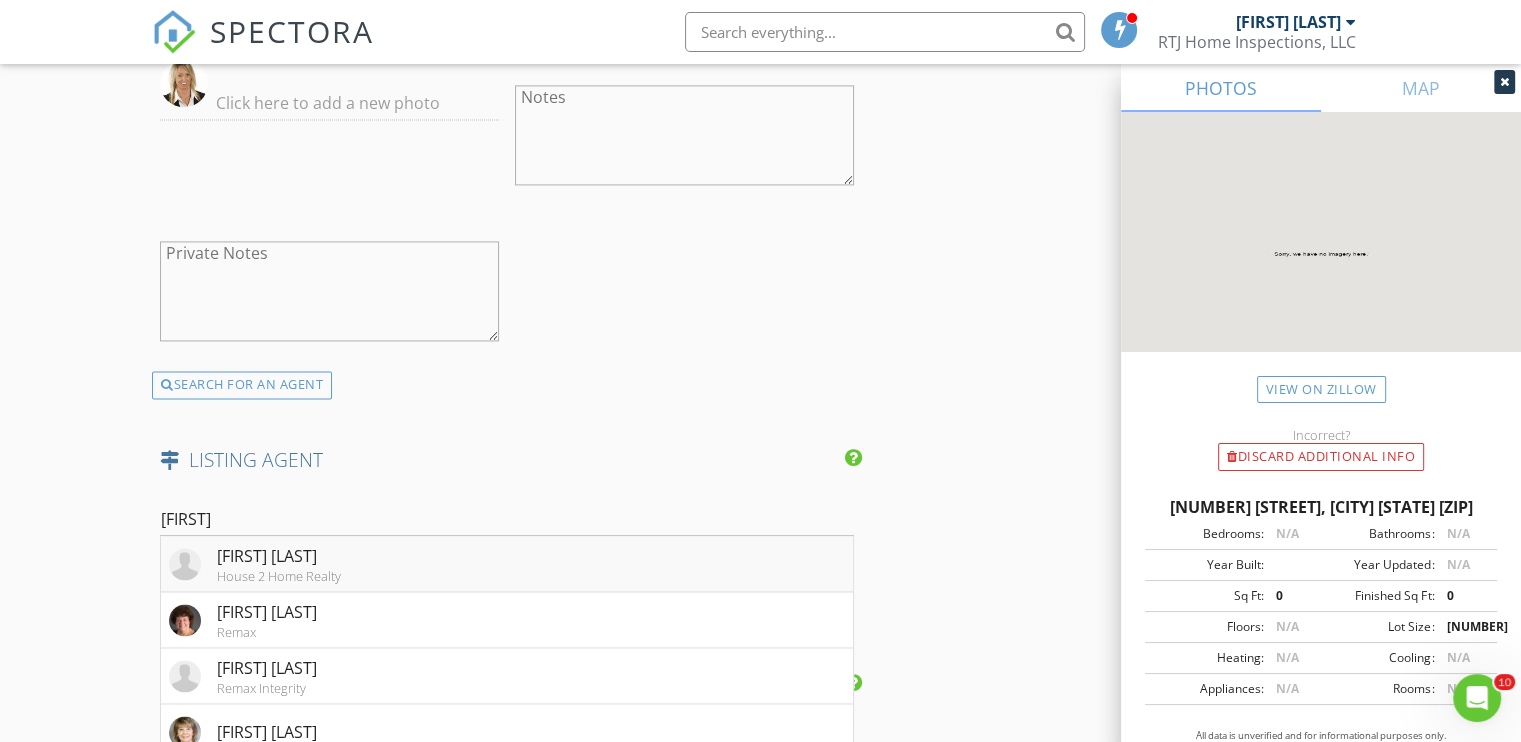 click on "House 2 Home Realty" at bounding box center (279, 576) 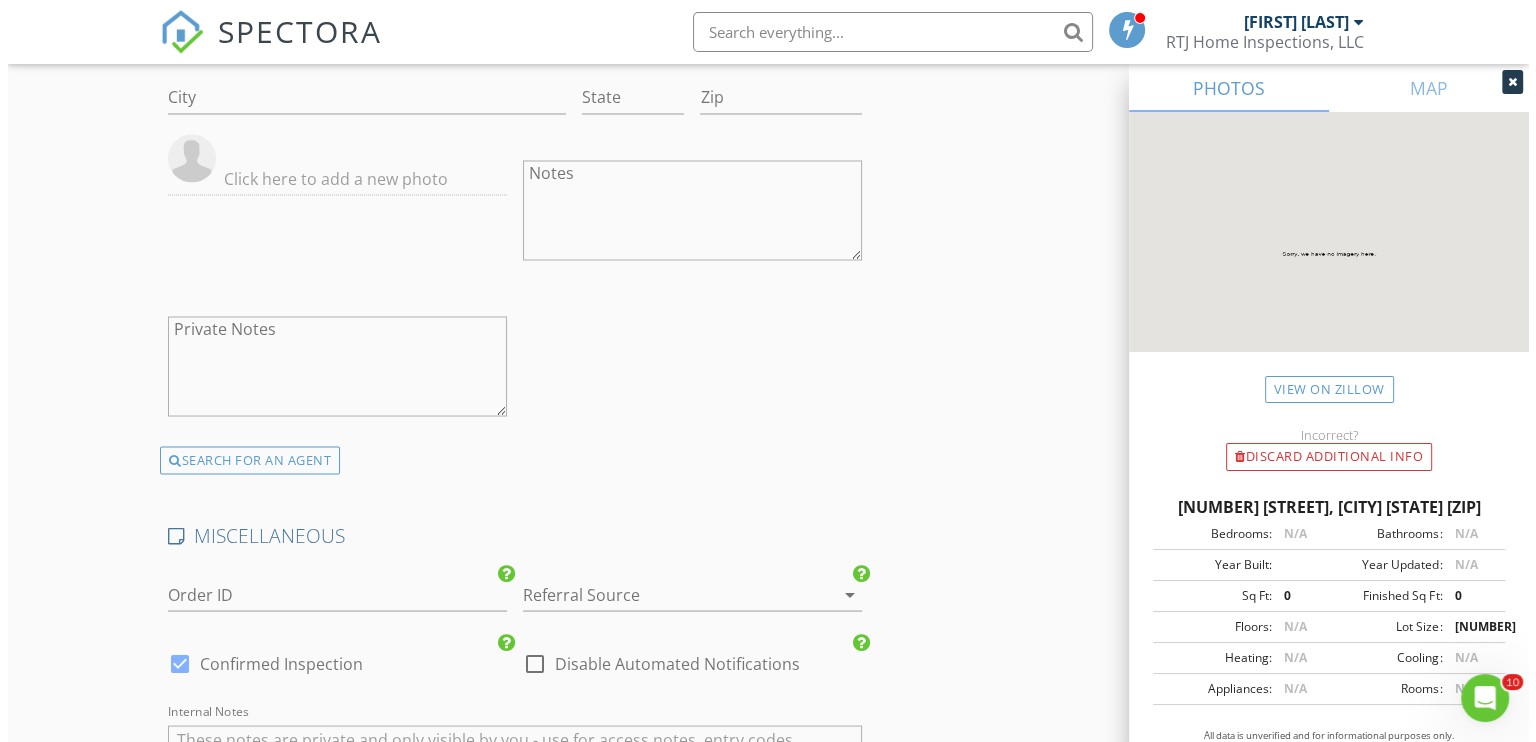 scroll, scrollTop: 4091, scrollLeft: 0, axis: vertical 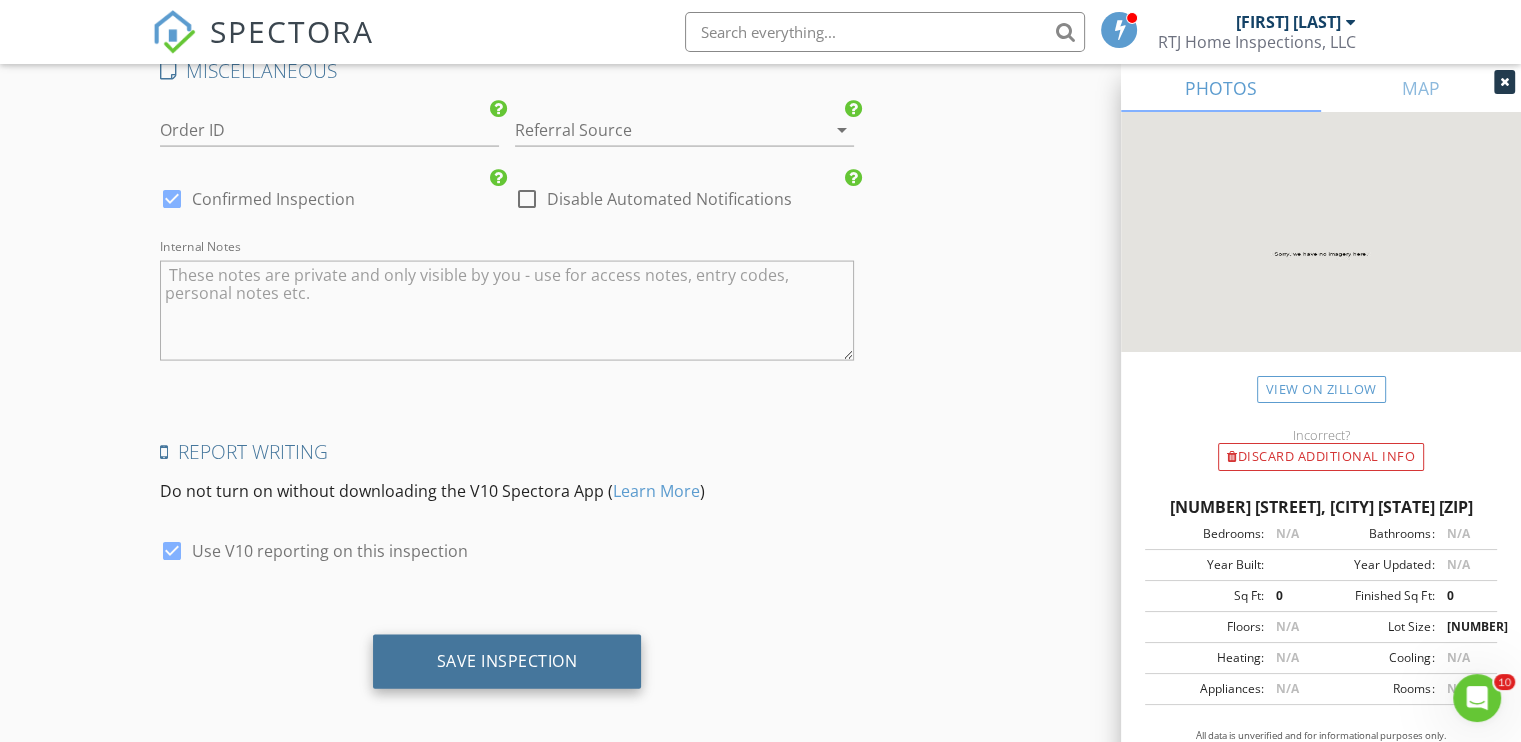 click on "Save Inspection" at bounding box center (507, 661) 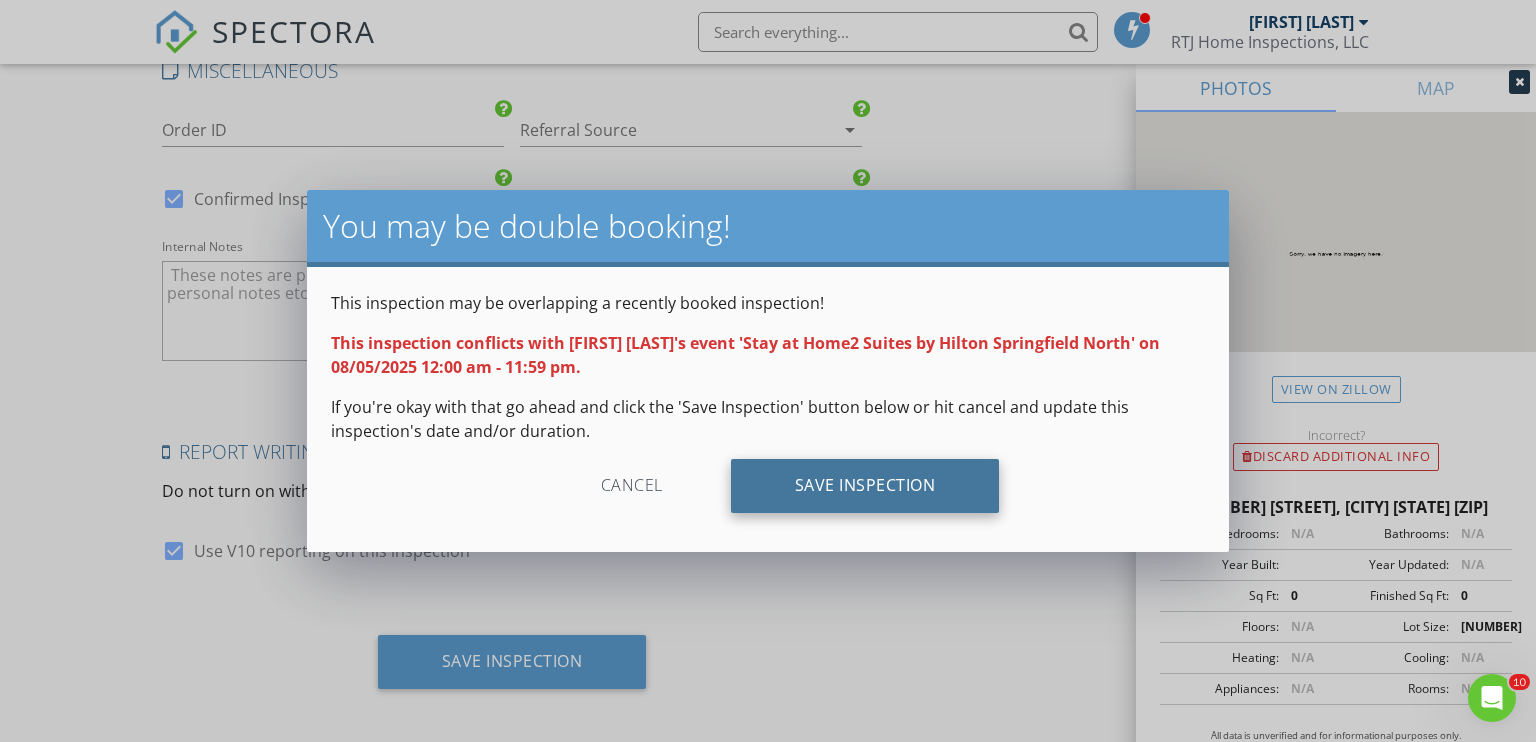 click on "Save Inspection" at bounding box center [865, 486] 